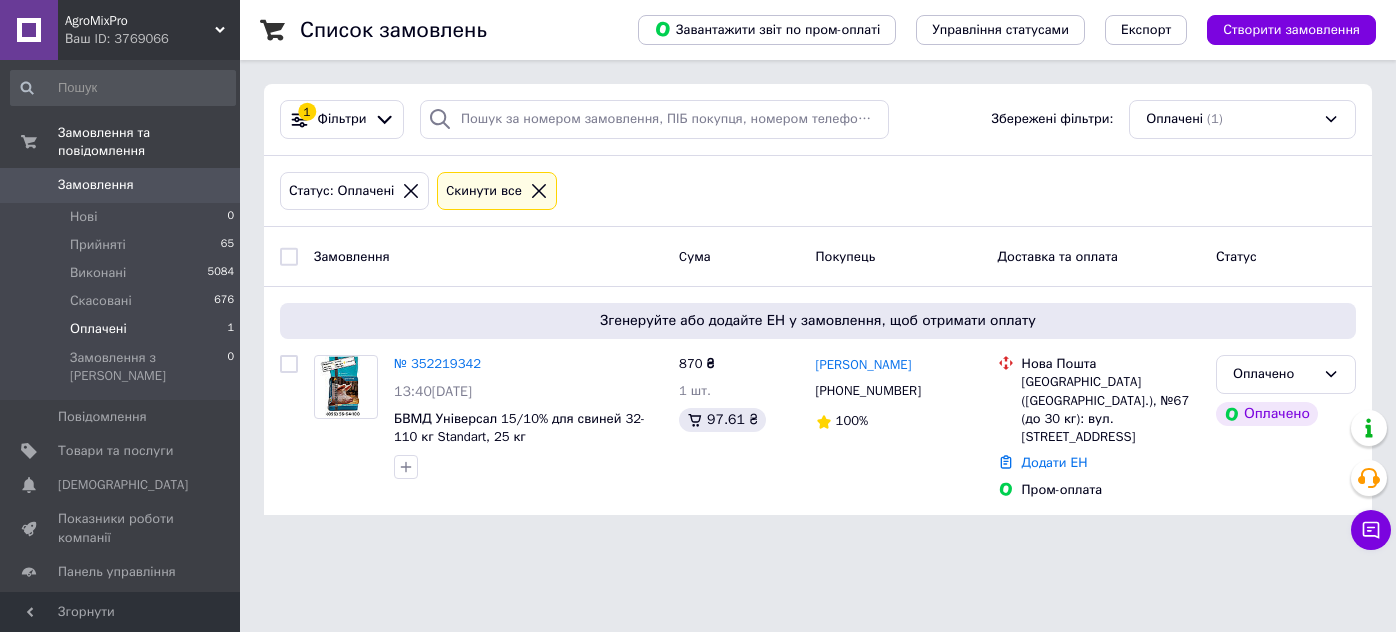 scroll, scrollTop: 0, scrollLeft: 0, axis: both 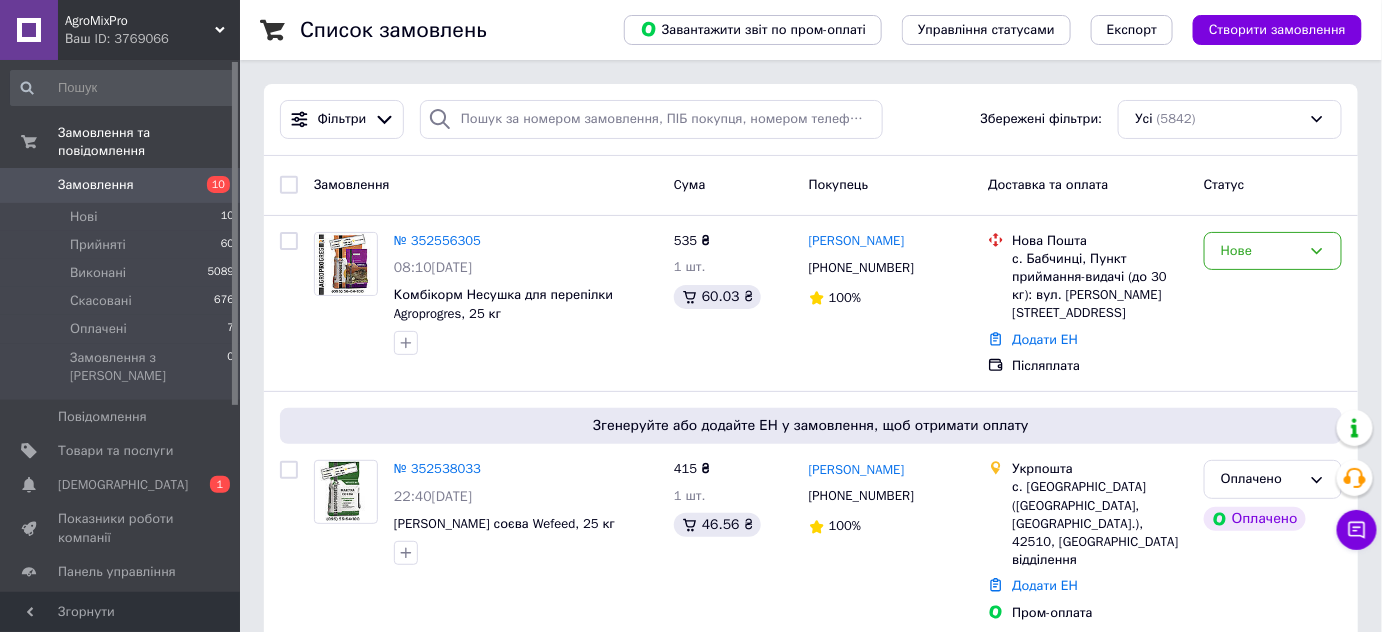click on "Замовлення" at bounding box center (96, 185) 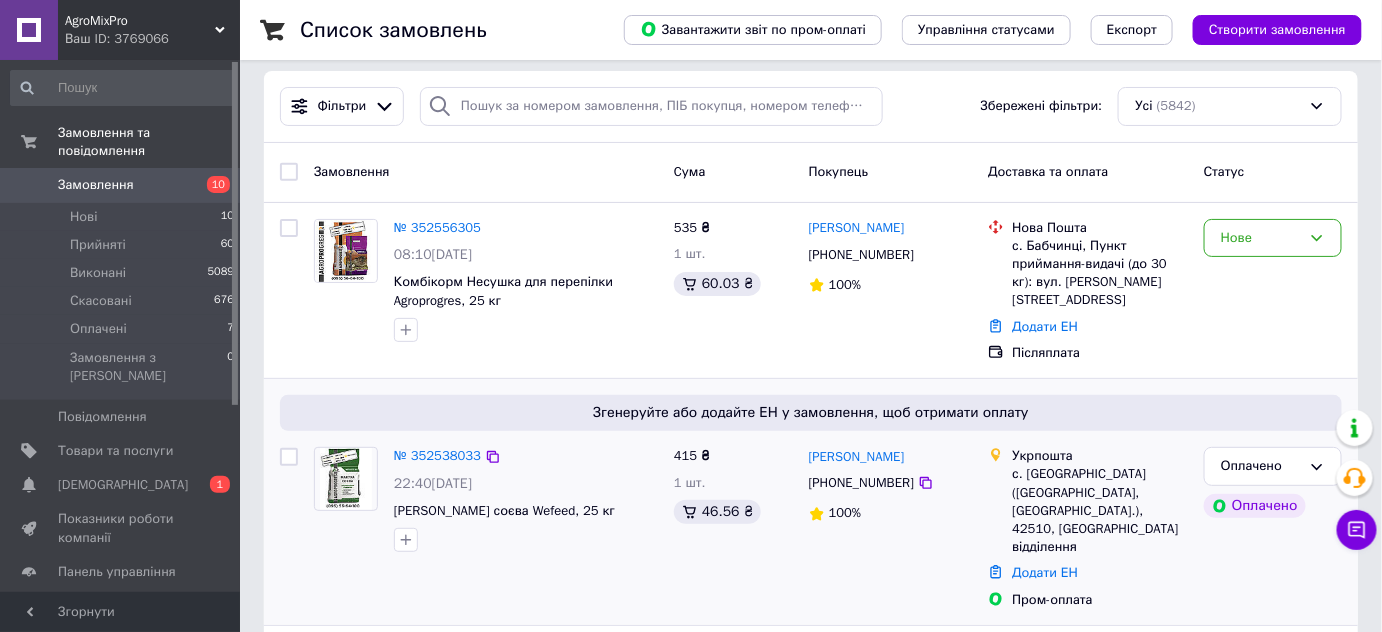 scroll, scrollTop: 0, scrollLeft: 0, axis: both 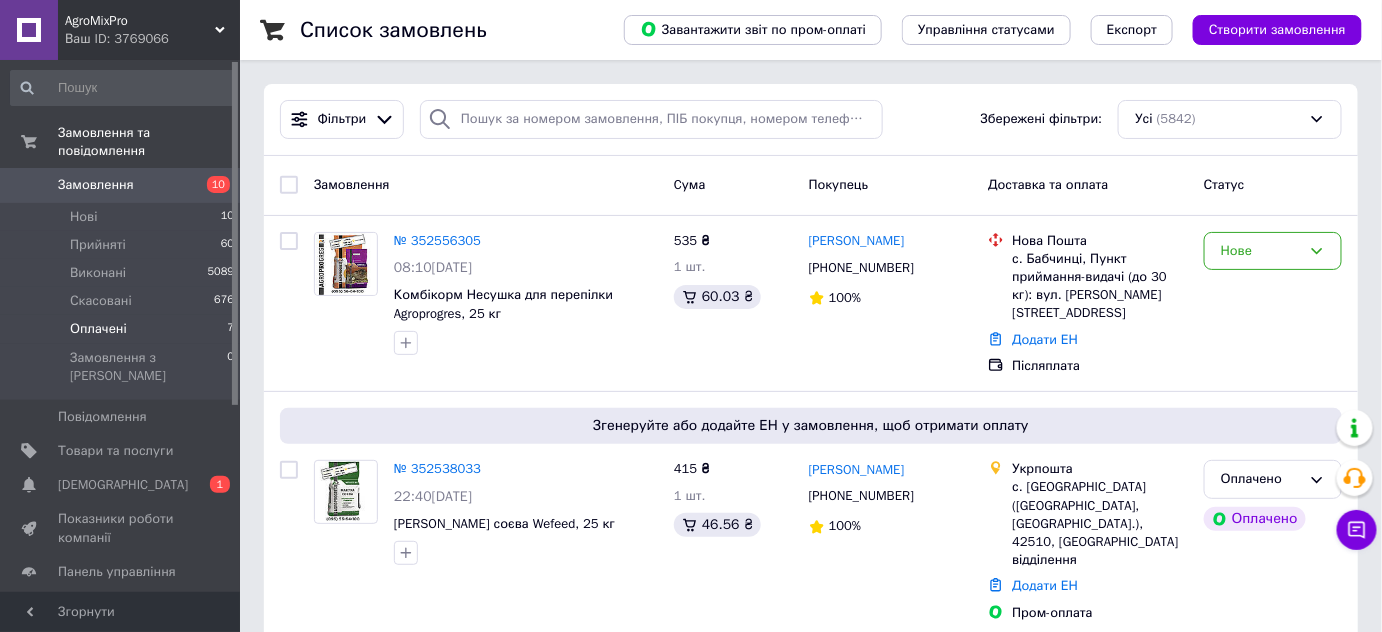 click on "Оплачені 7" at bounding box center (123, 329) 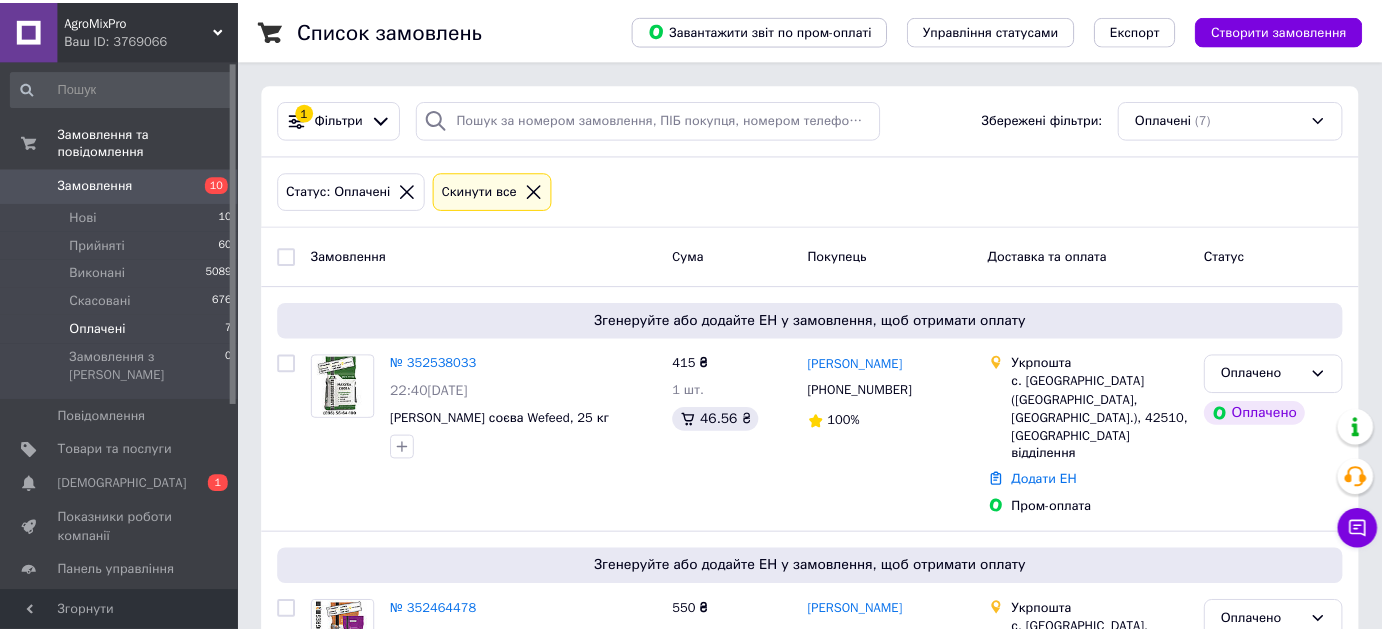 scroll, scrollTop: 0, scrollLeft: 0, axis: both 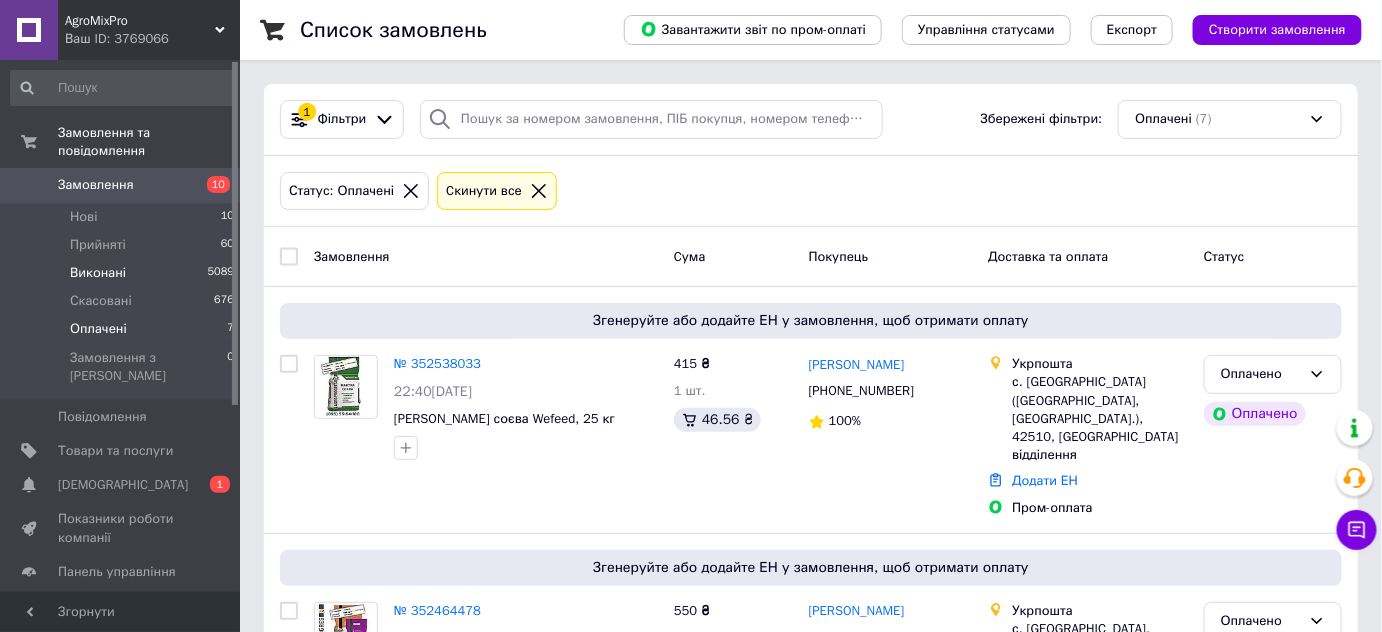 click on "Виконані 5089" at bounding box center (123, 273) 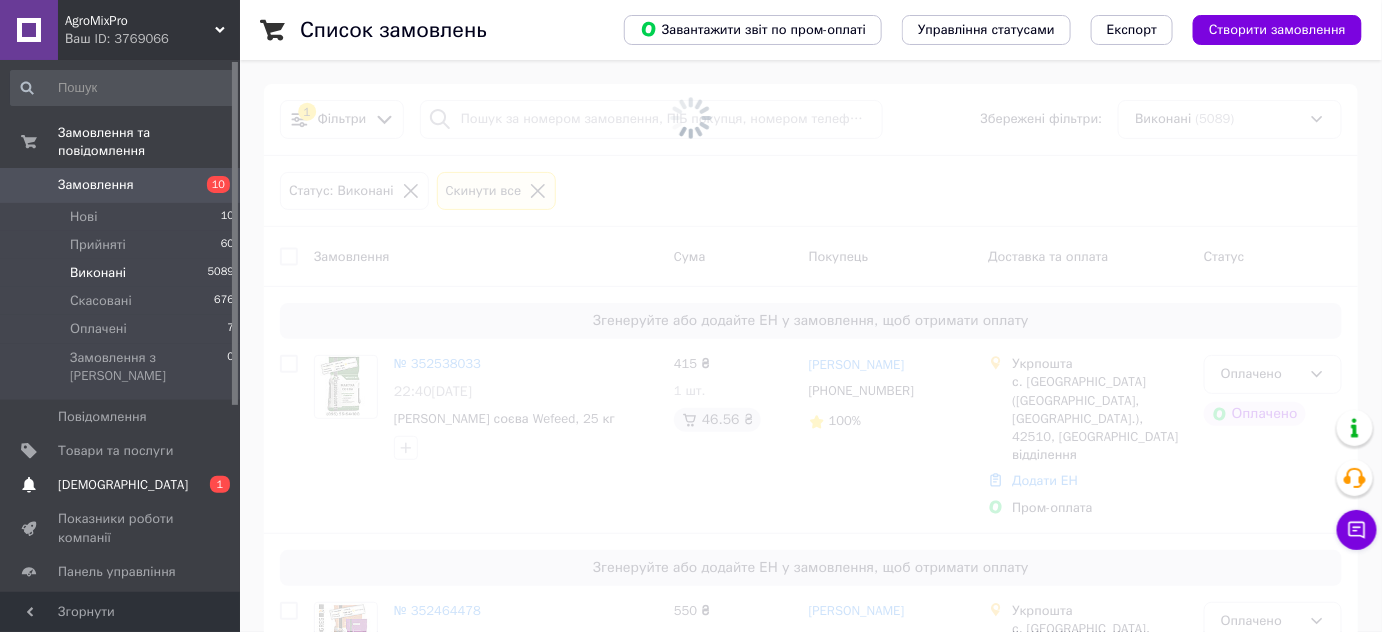 click on "Сповіщення 0 1" at bounding box center [123, 485] 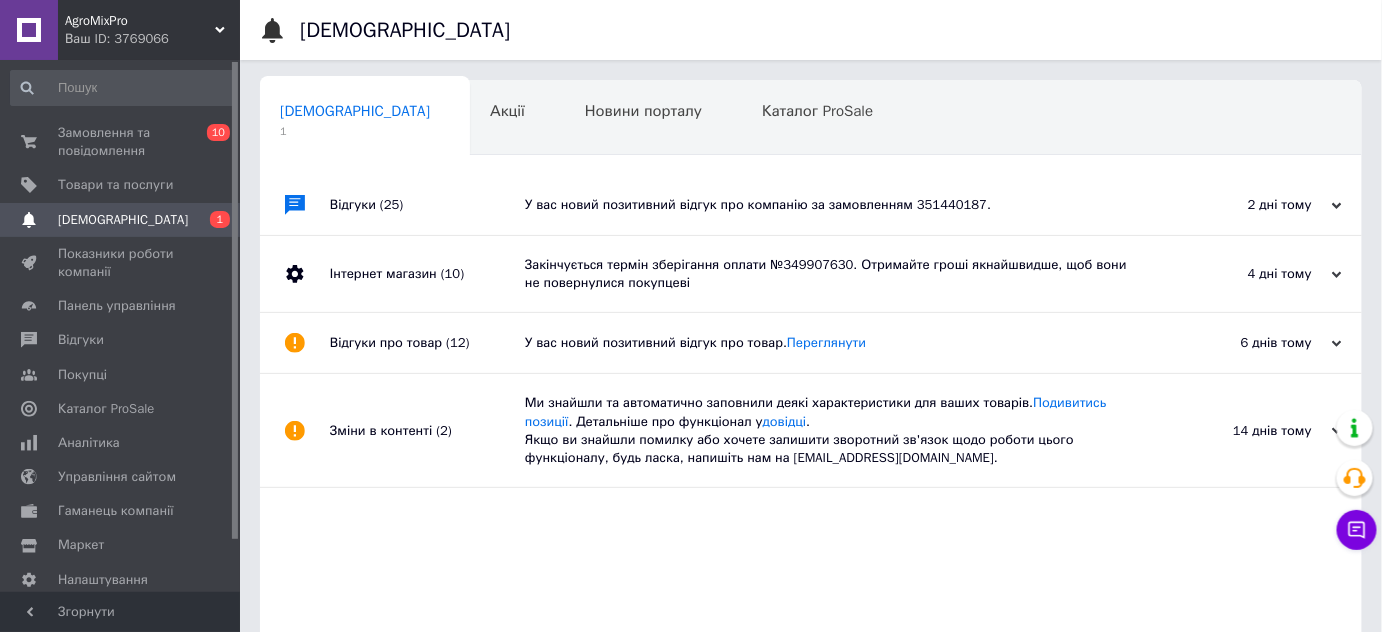 click on "Відгуки   (25)" at bounding box center (427, 205) 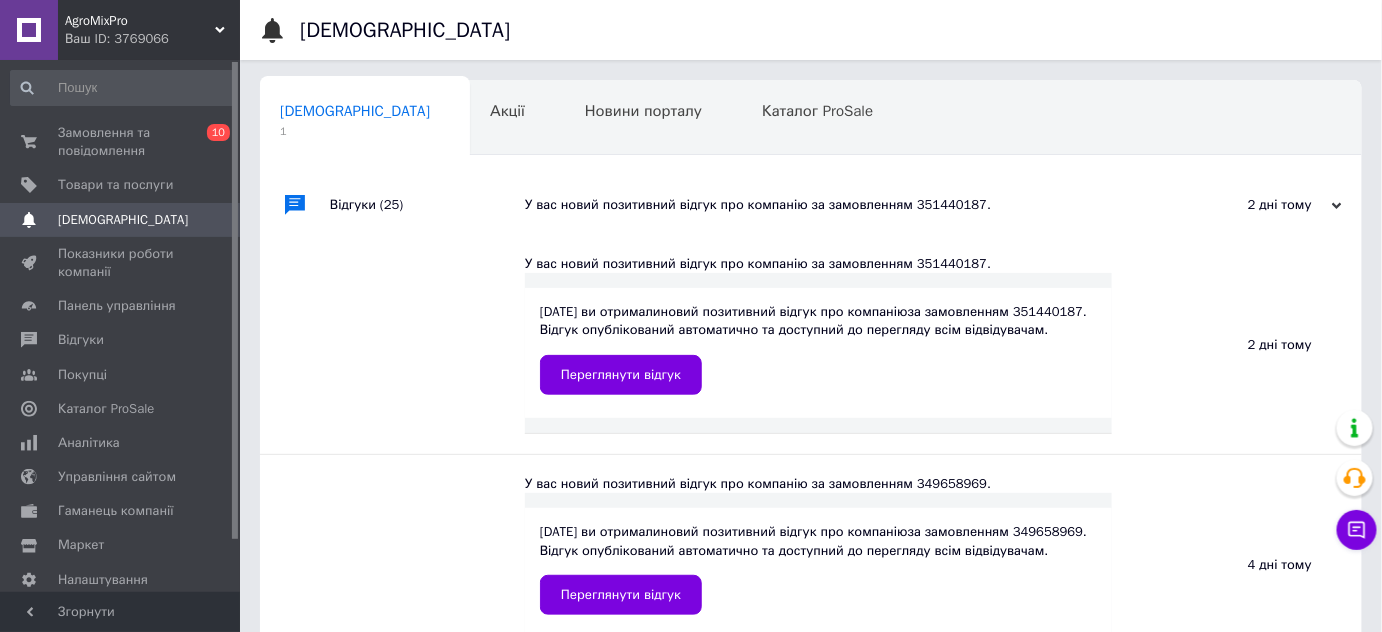 click on "Відгуки   (25)" at bounding box center [427, 205] 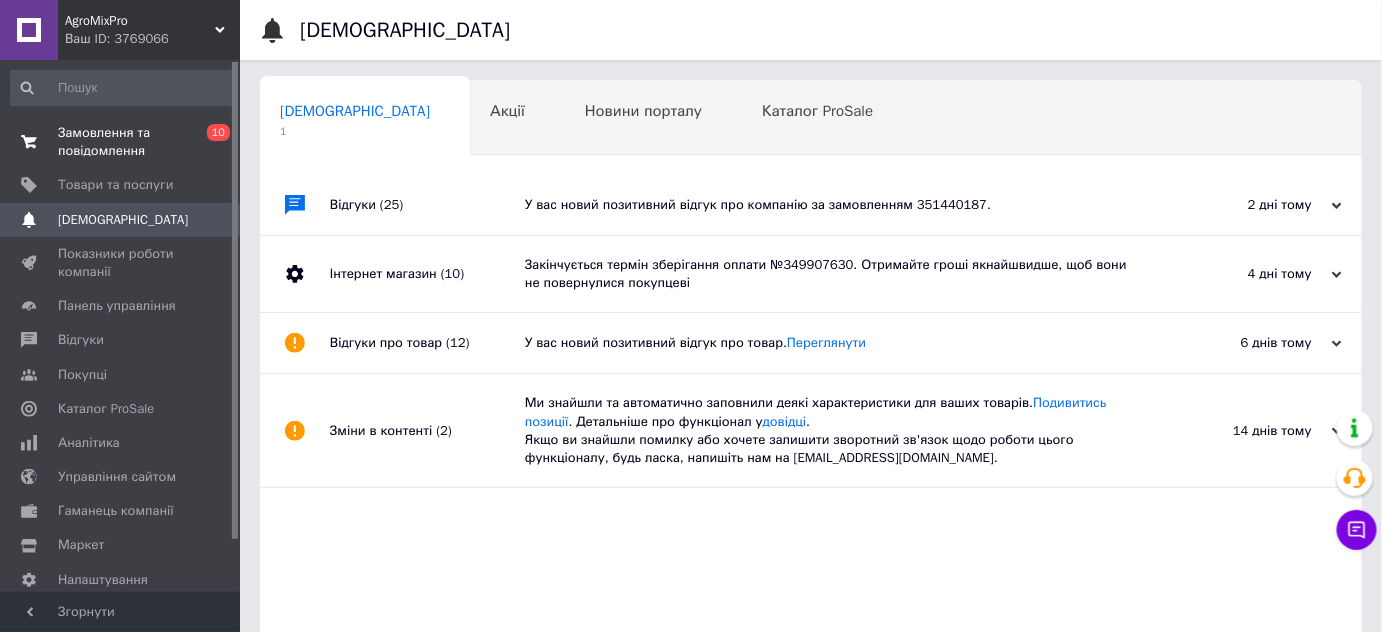click on "0 10" at bounding box center [212, 142] 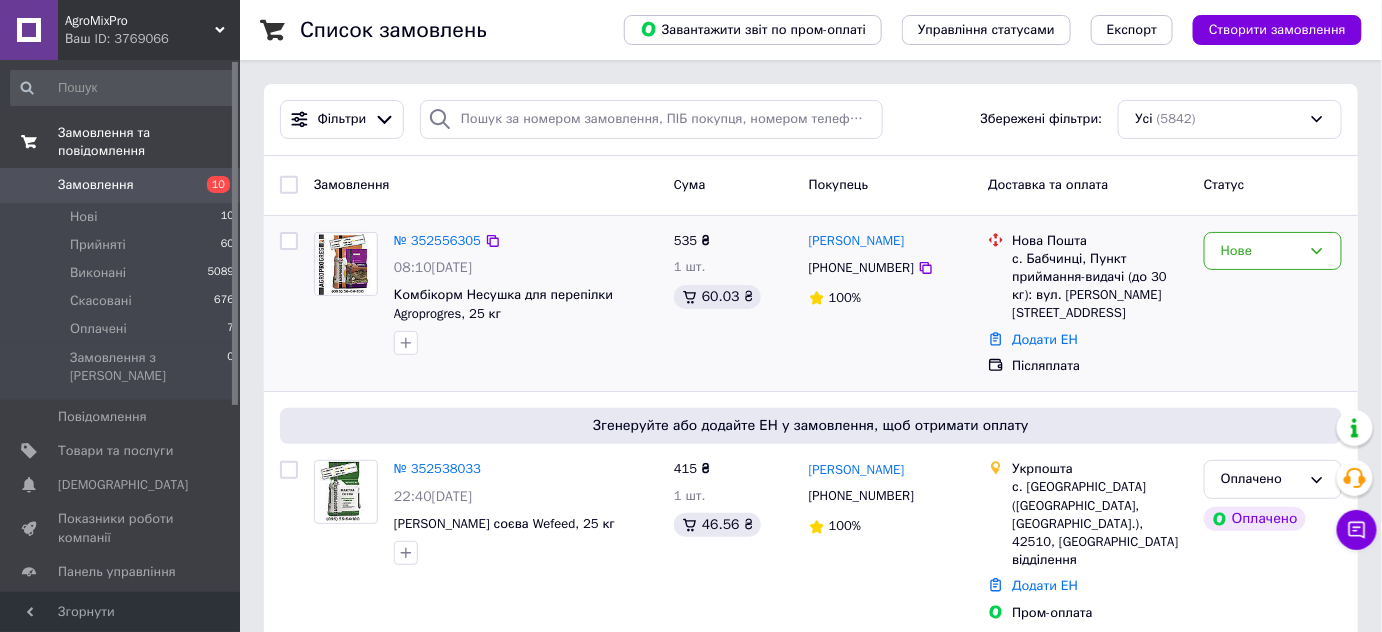 click at bounding box center (526, 343) 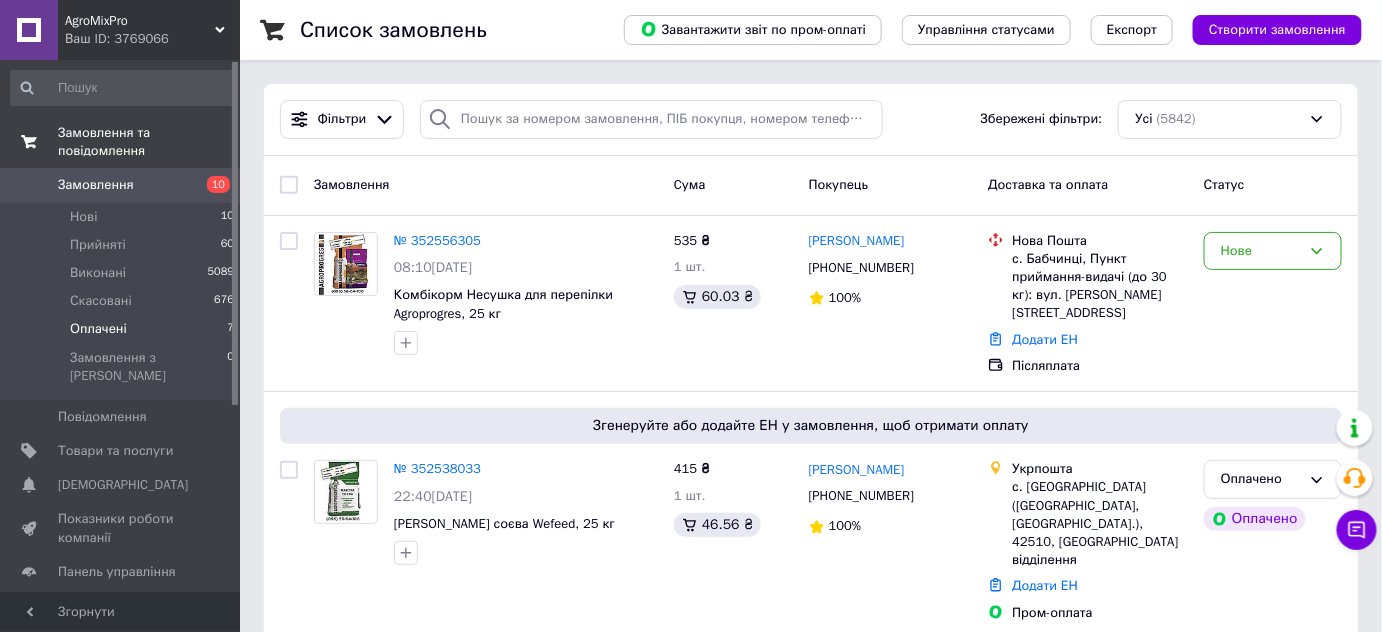 click on "Оплачені 7" at bounding box center [123, 329] 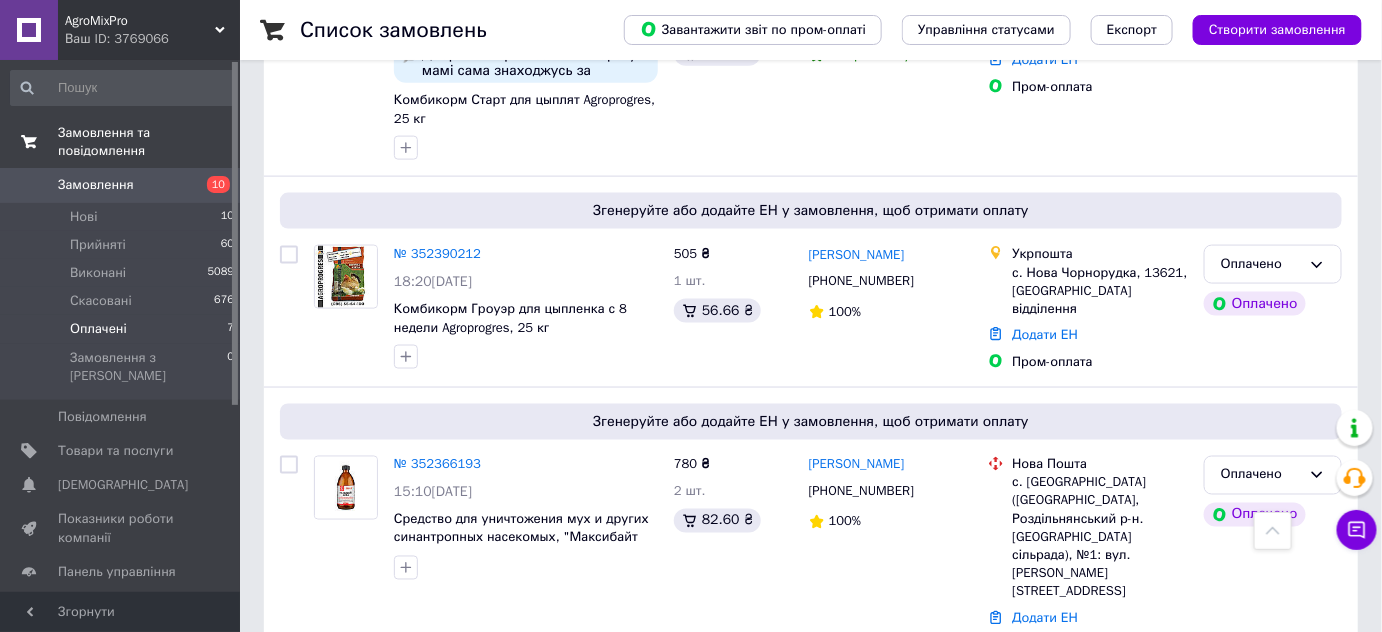 scroll, scrollTop: 664, scrollLeft: 0, axis: vertical 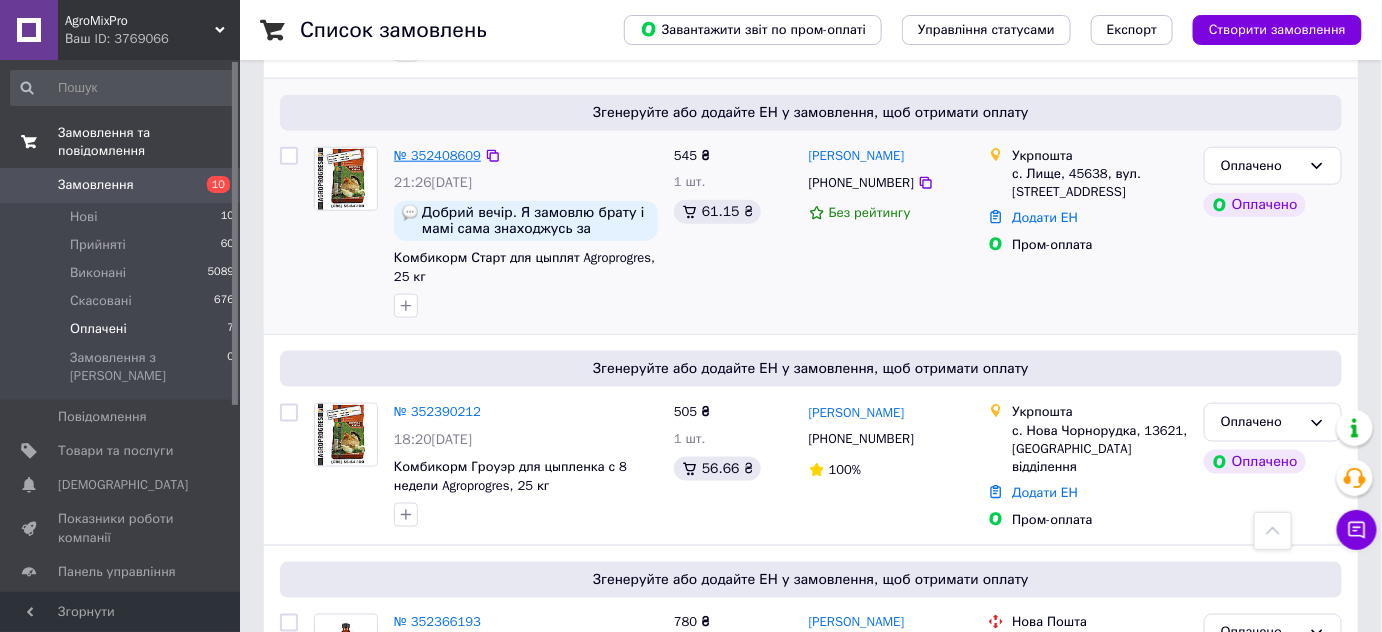 click on "№ 352408609" at bounding box center (437, 155) 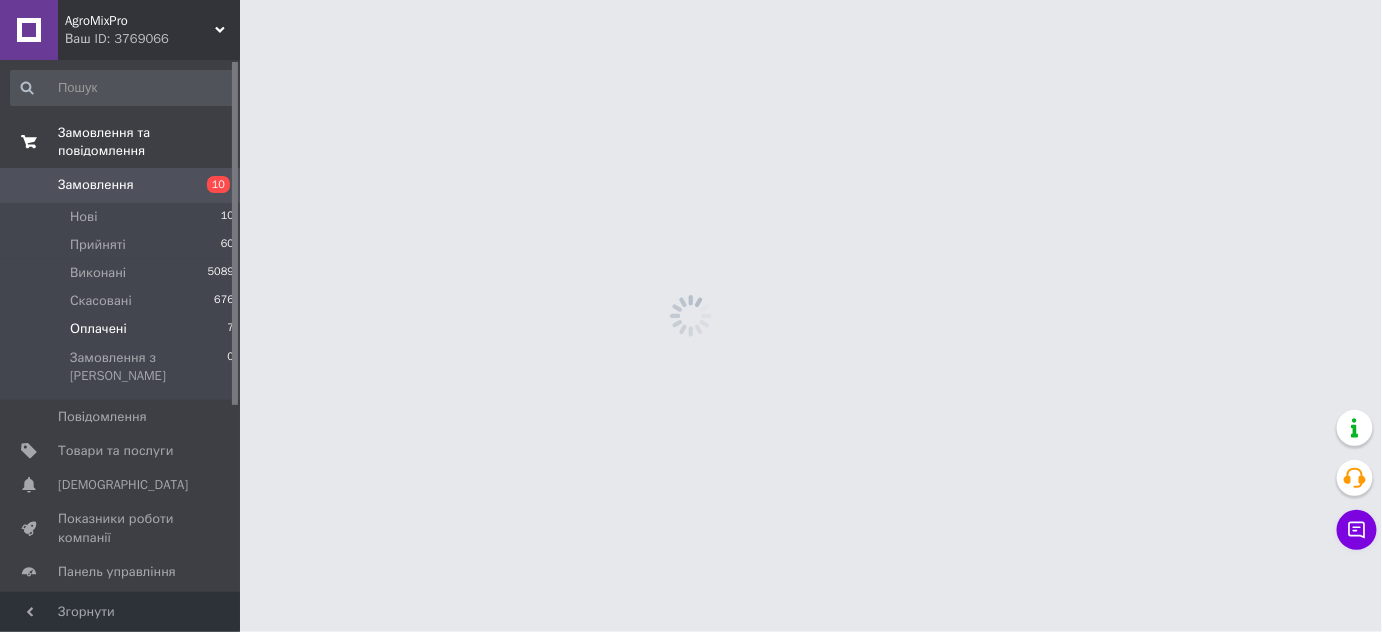 scroll, scrollTop: 0, scrollLeft: 0, axis: both 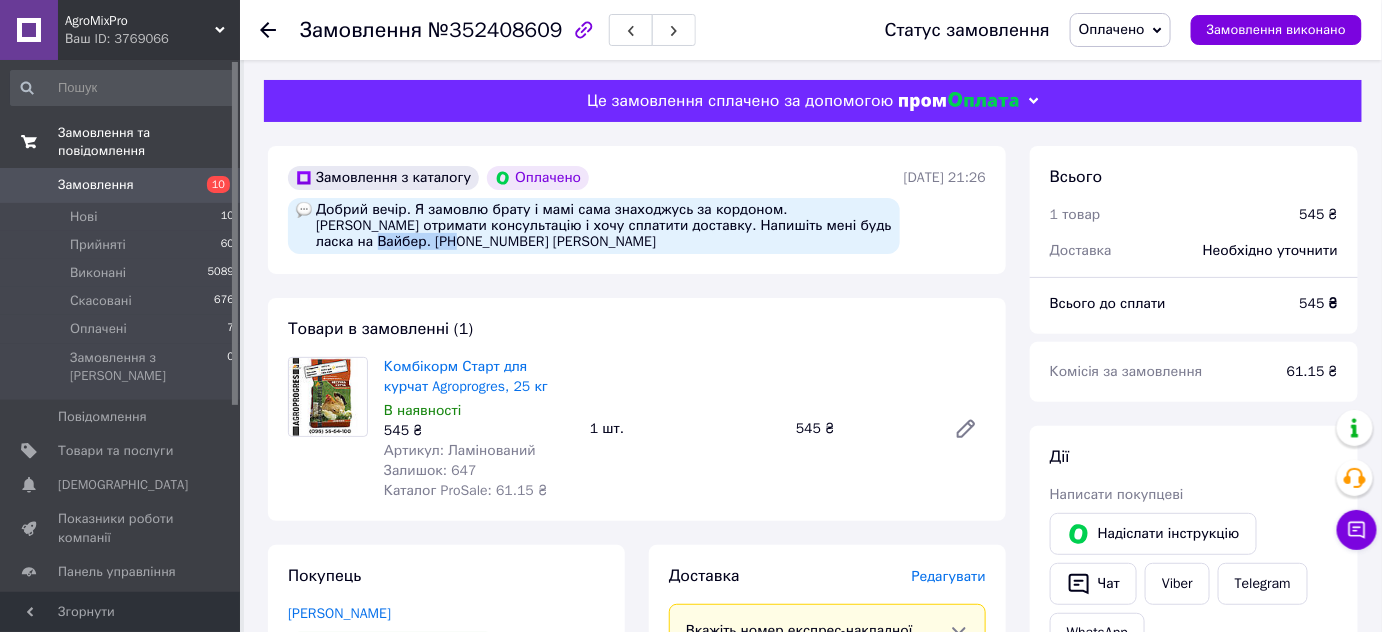 drag, startPoint x: 462, startPoint y: 248, endPoint x: 380, endPoint y: 251, distance: 82.05486 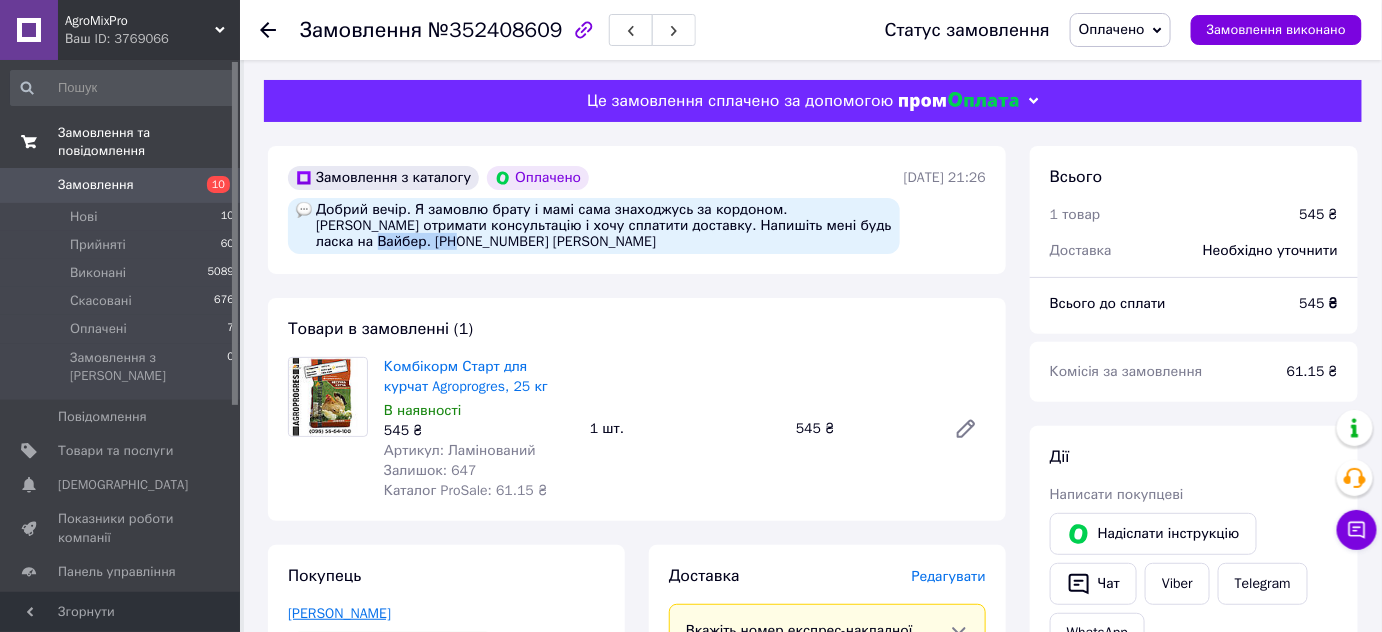 copy on "17195103093" 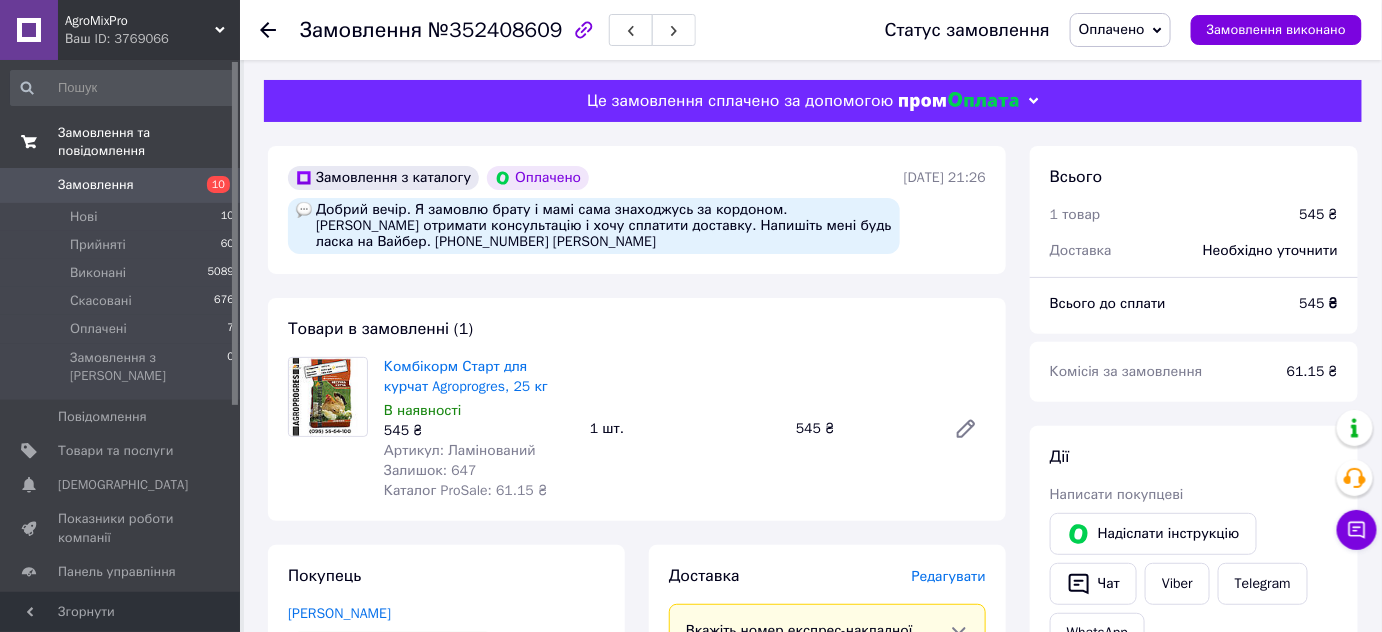 click at bounding box center (328, 429) 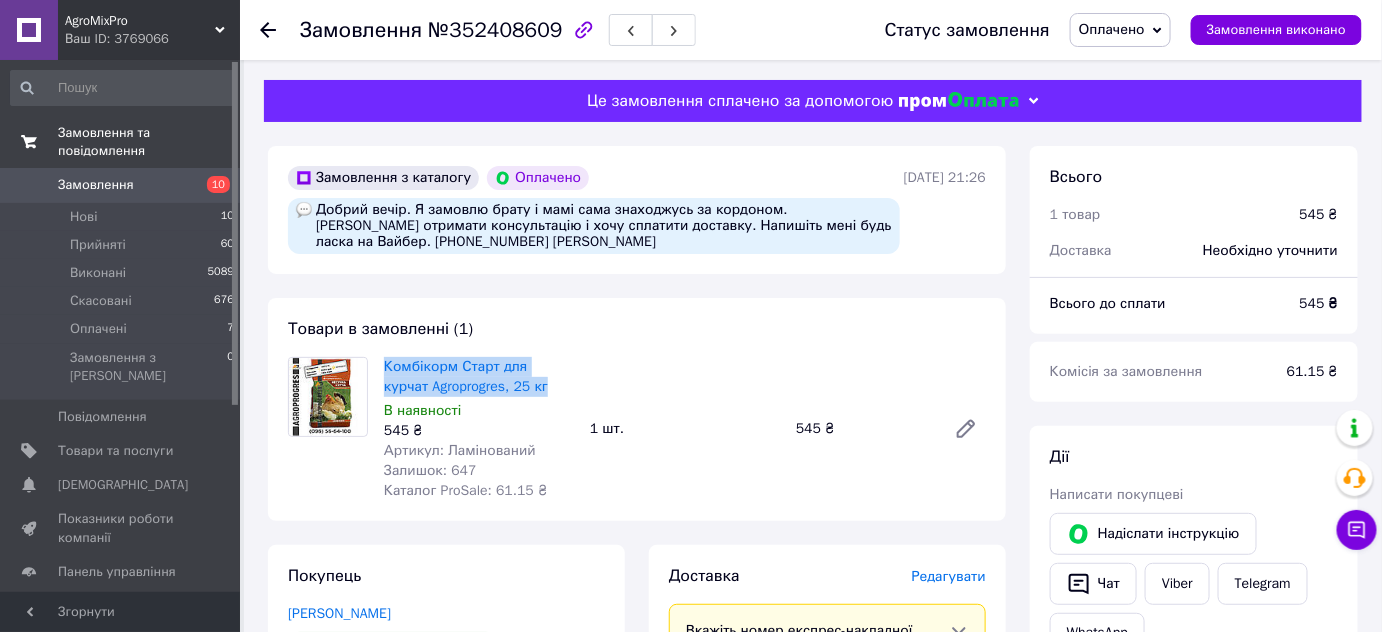 drag, startPoint x: 379, startPoint y: 367, endPoint x: 513, endPoint y: 380, distance: 134.62912 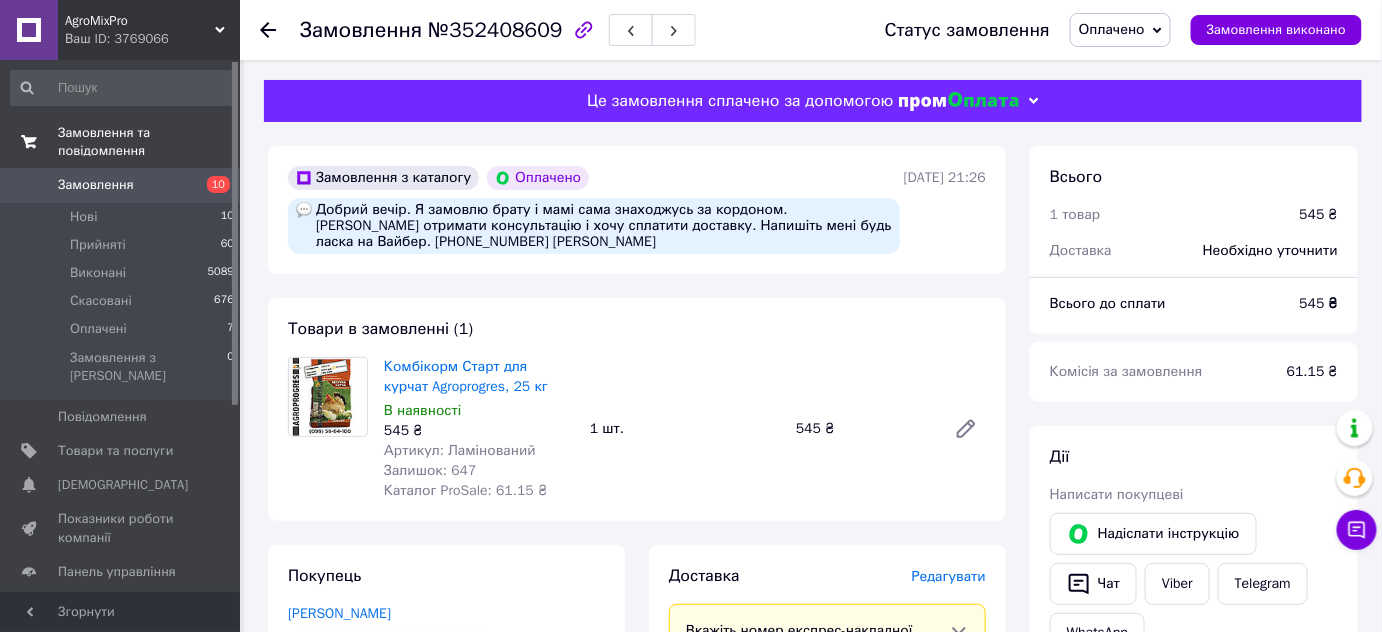 click at bounding box center [328, 429] 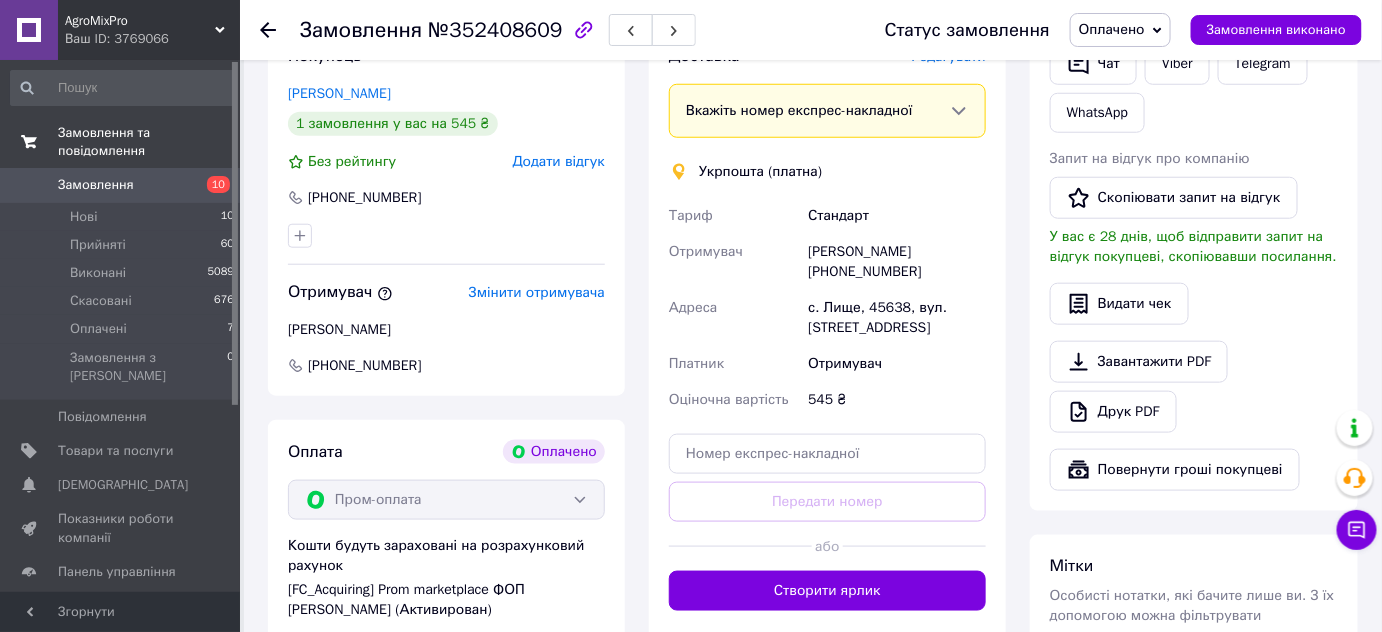 scroll, scrollTop: 454, scrollLeft: 0, axis: vertical 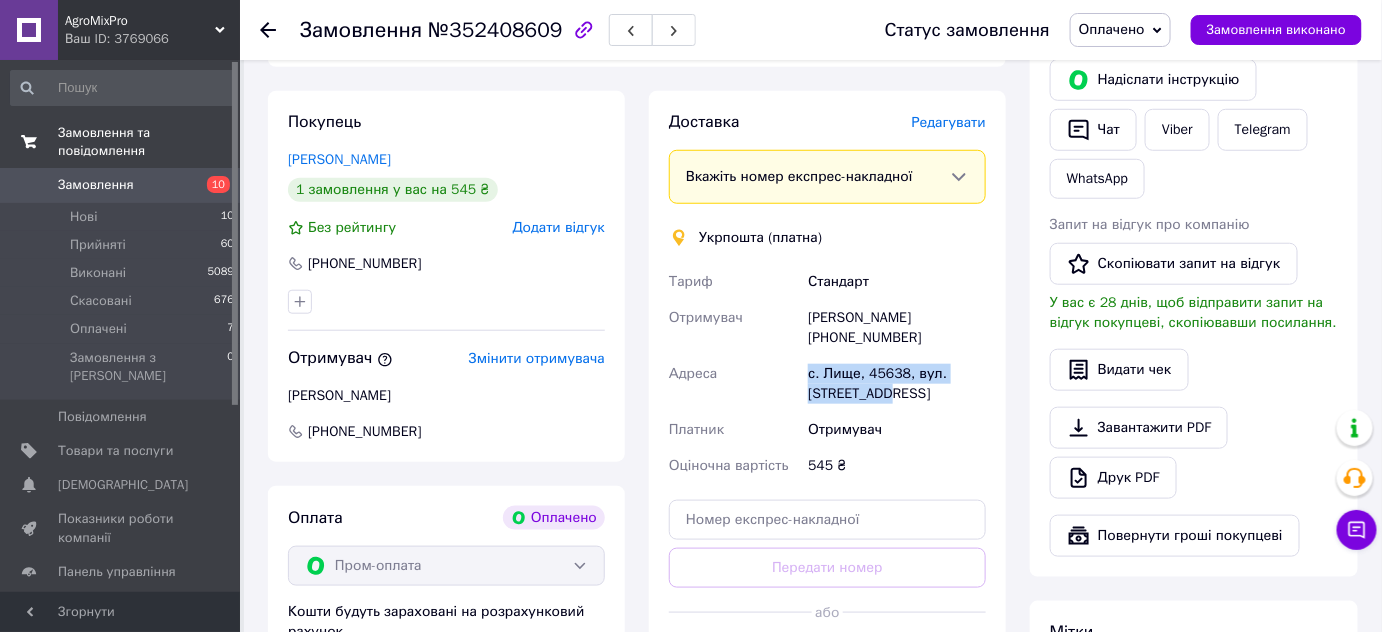 drag, startPoint x: 802, startPoint y: 371, endPoint x: 884, endPoint y: 391, distance: 84.40379 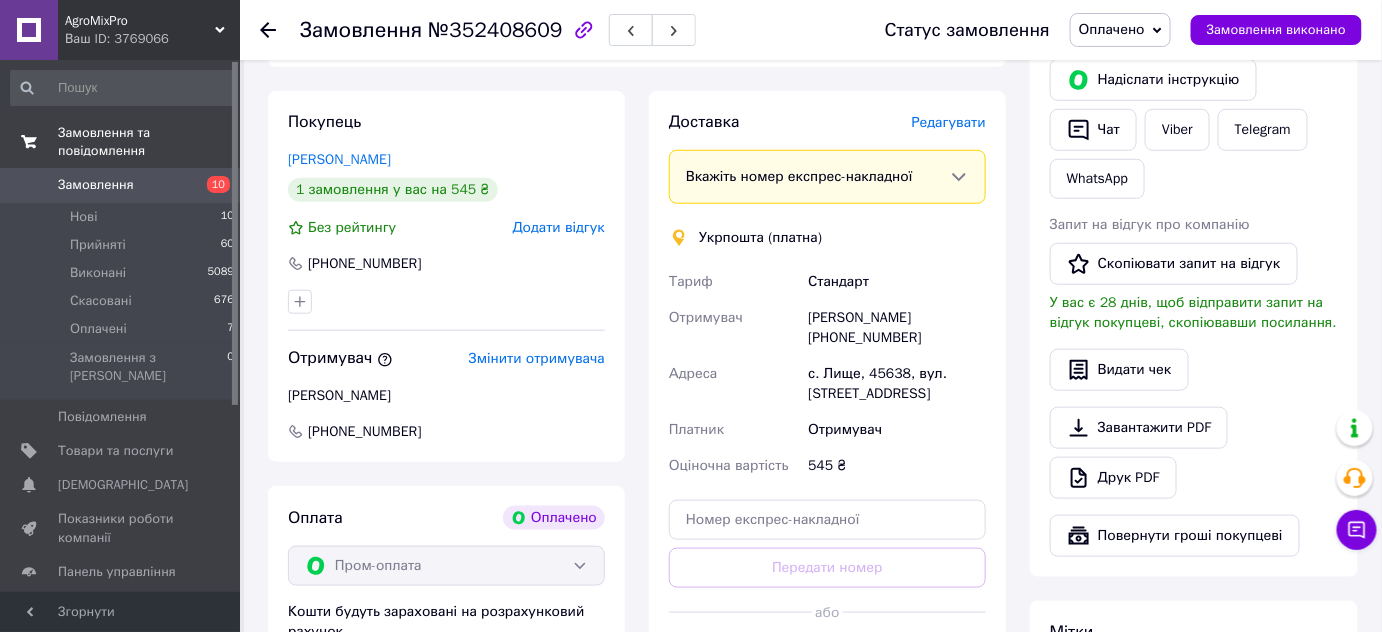 click on "Покупець [PERSON_NAME] 1 замовлення у вас на 545 ₴ Без рейтингу   Додати відгук [PHONE_NUMBER] Отримувач   Змінити отримувача [PERSON_NAME] [PHONE_NUMBER] Оплата Оплачено Пром-оплата Кошти будуть зараховані на розрахунковий рахунок [FC_Acquiring] Prom marketplace ФОП [PERSON_NAME] (Активирован)" at bounding box center [446, 398] 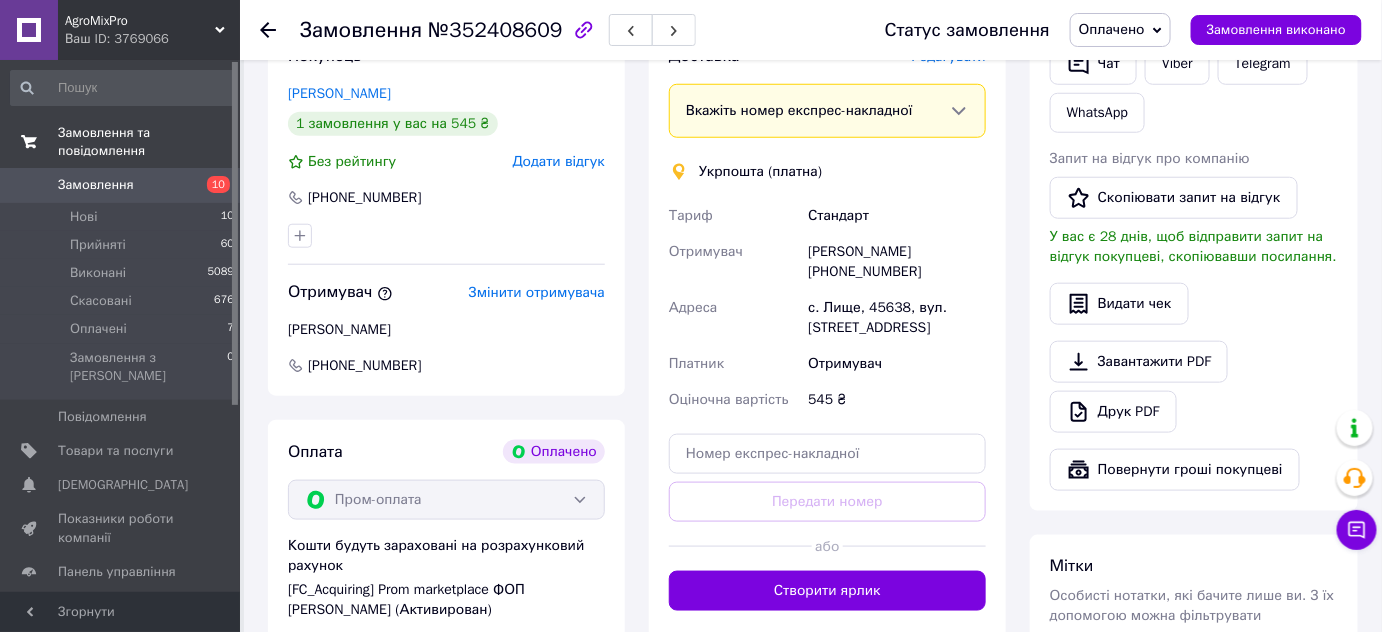 scroll, scrollTop: 519, scrollLeft: 0, axis: vertical 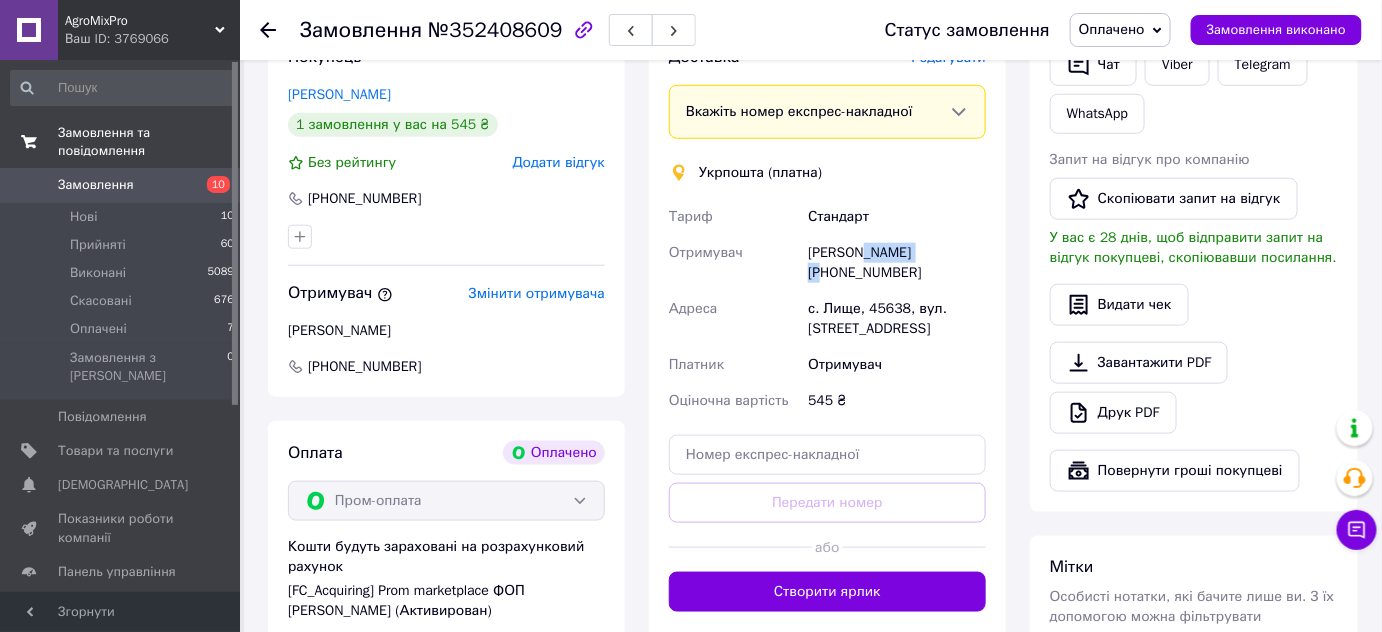 drag, startPoint x: 810, startPoint y: 266, endPoint x: 821, endPoint y: 263, distance: 11.401754 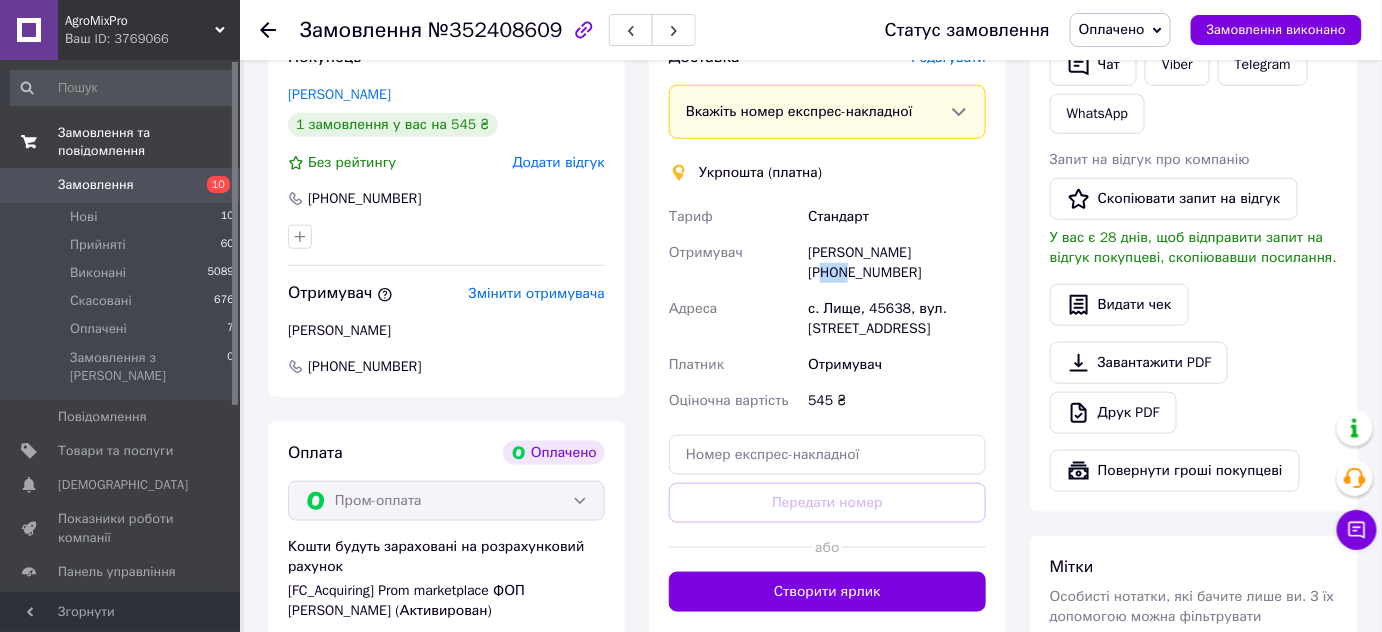 scroll, scrollTop: 246, scrollLeft: 0, axis: vertical 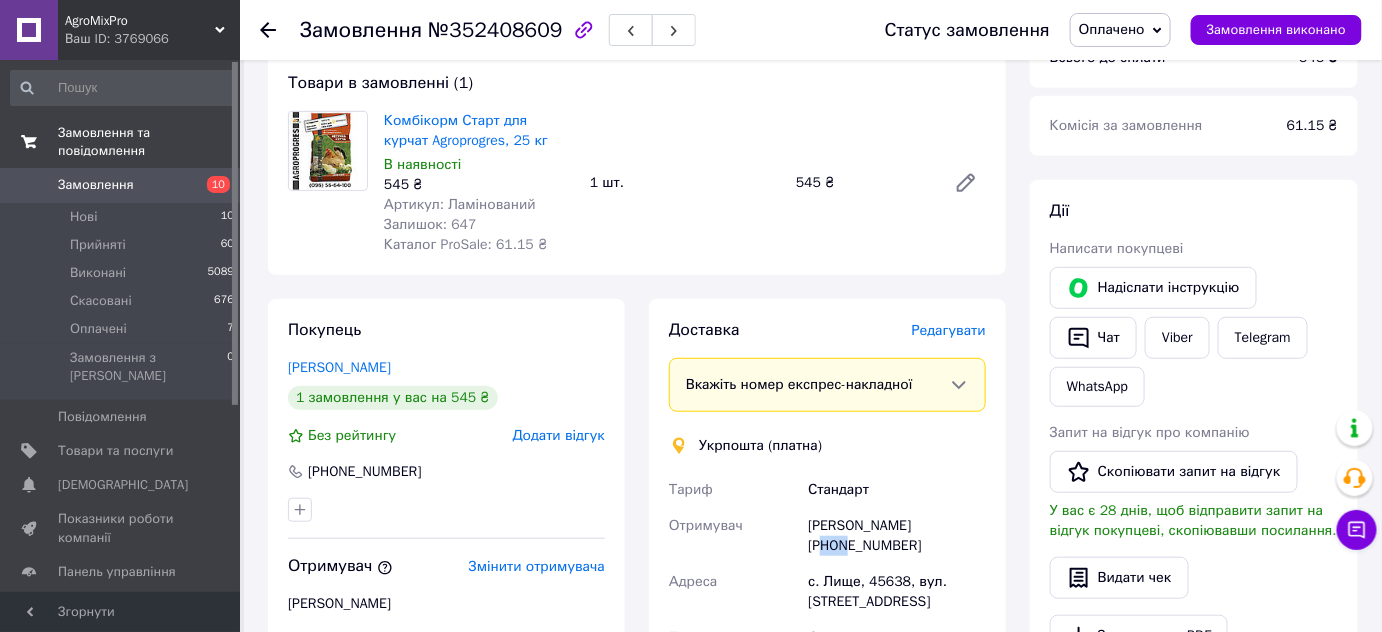 drag, startPoint x: 284, startPoint y: 364, endPoint x: 438, endPoint y: 364, distance: 154 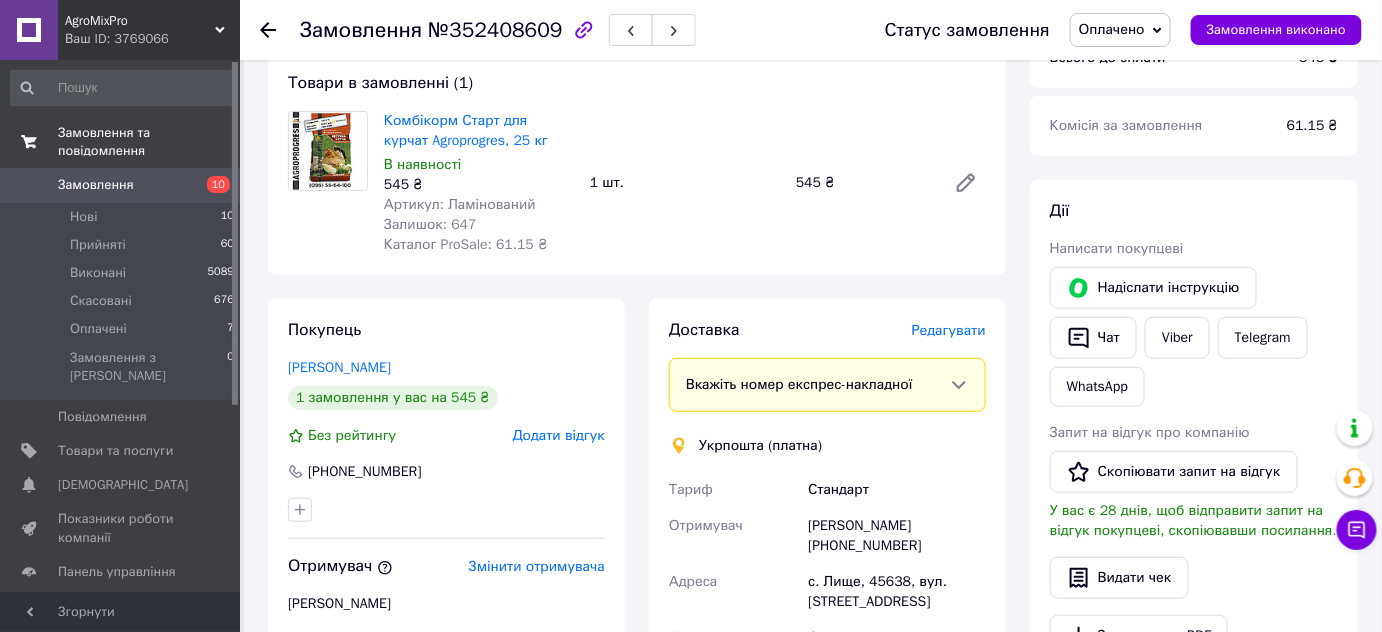 click at bounding box center (446, 510) 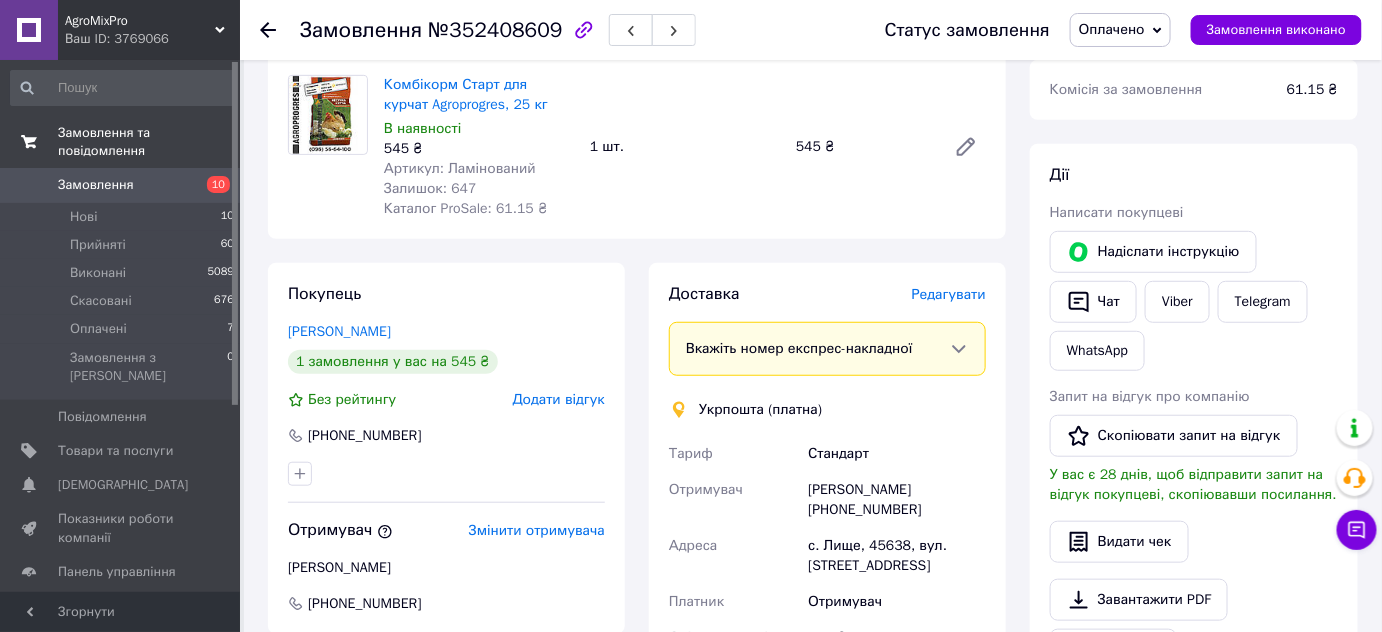scroll, scrollTop: 337, scrollLeft: 0, axis: vertical 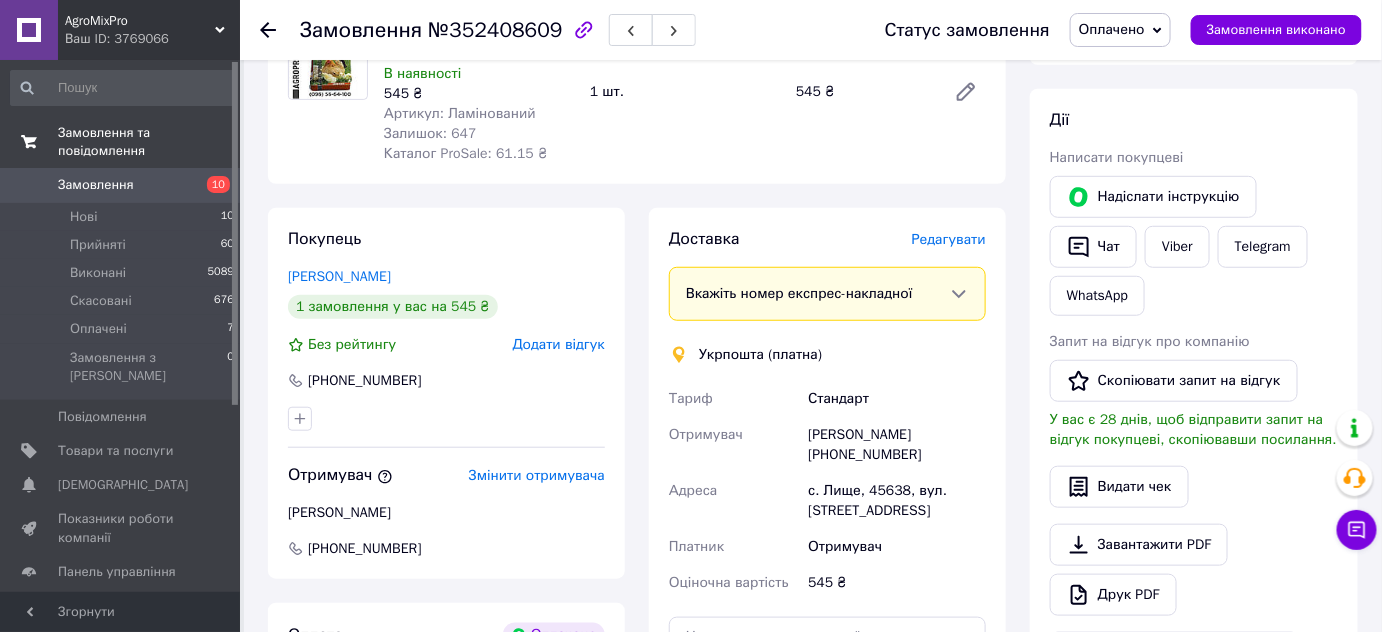 drag, startPoint x: 915, startPoint y: 460, endPoint x: 808, endPoint y: 463, distance: 107.042046 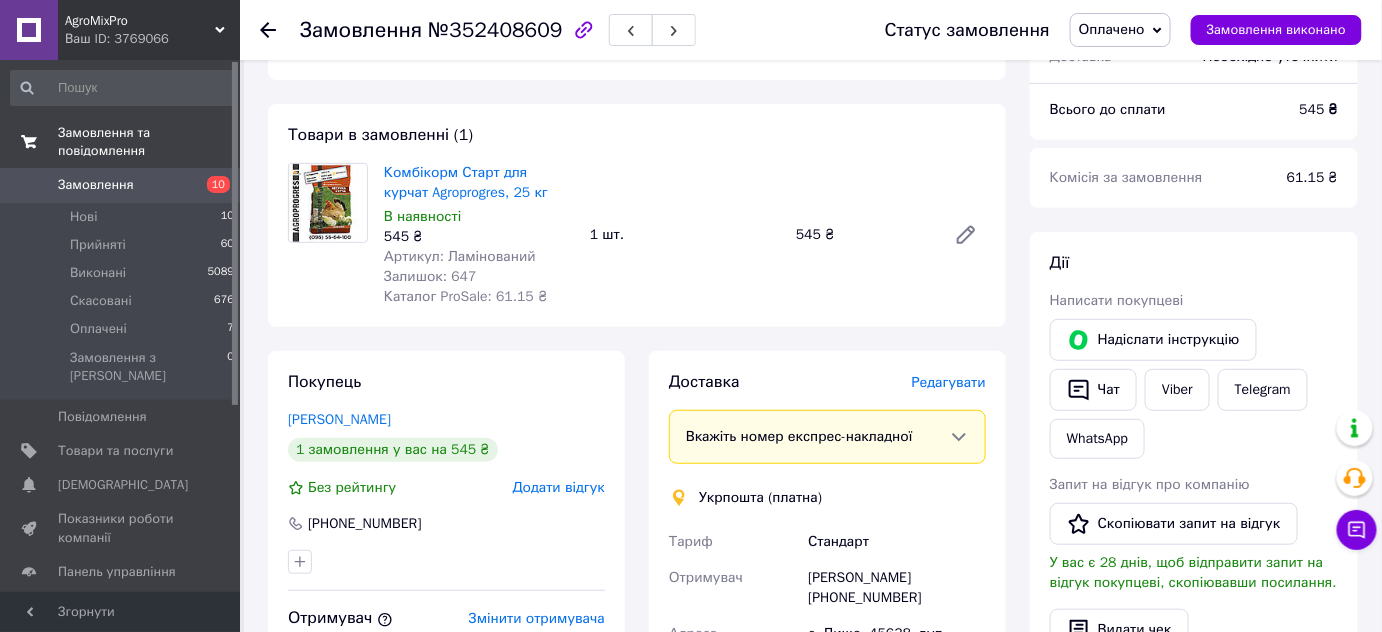 scroll, scrollTop: 155, scrollLeft: 0, axis: vertical 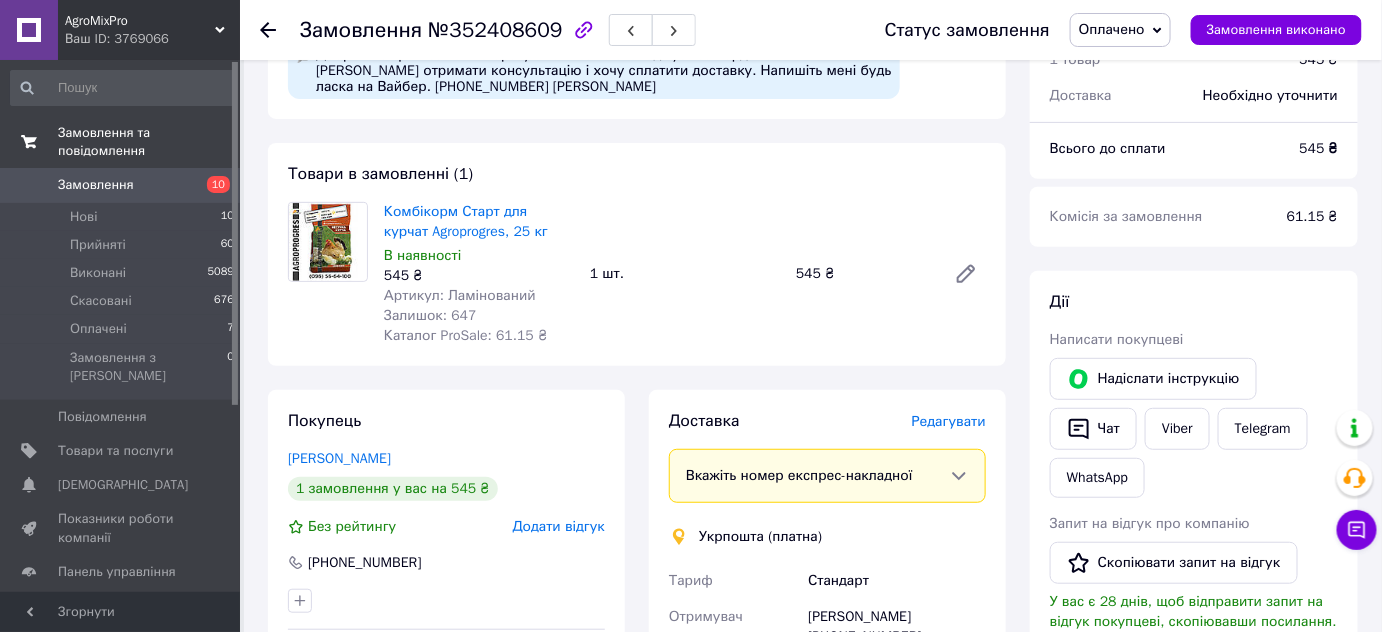 click at bounding box center (328, 274) 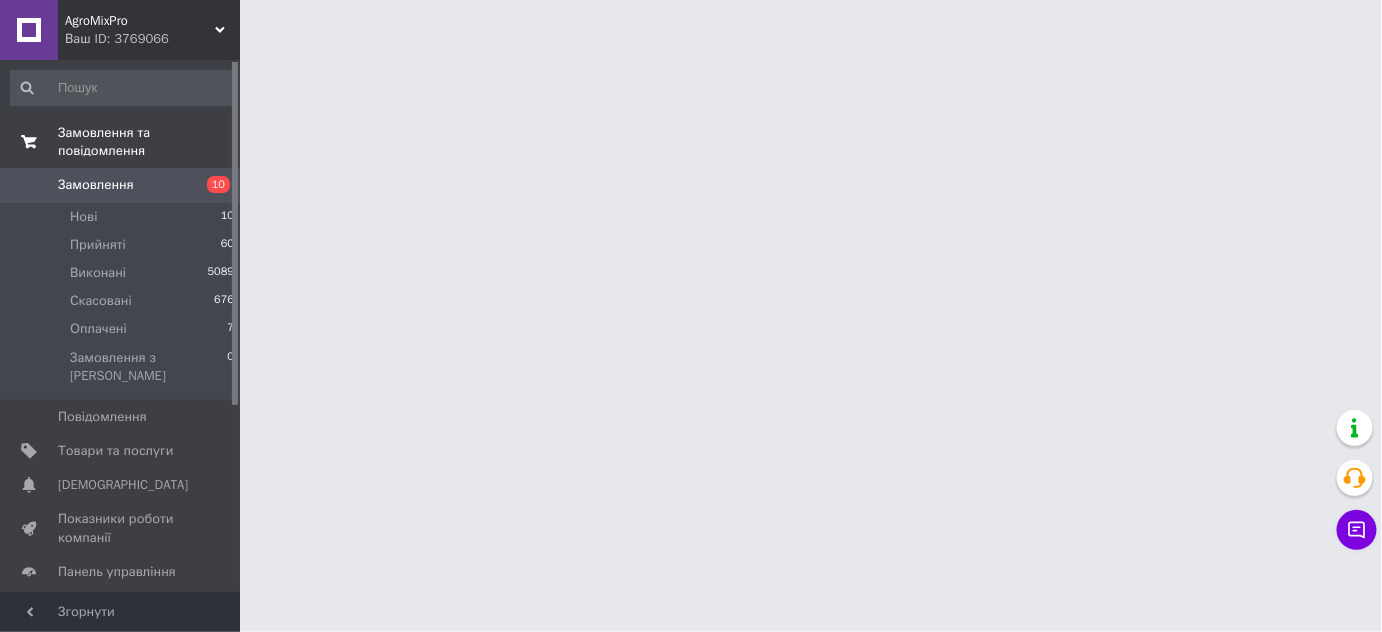 scroll, scrollTop: 0, scrollLeft: 0, axis: both 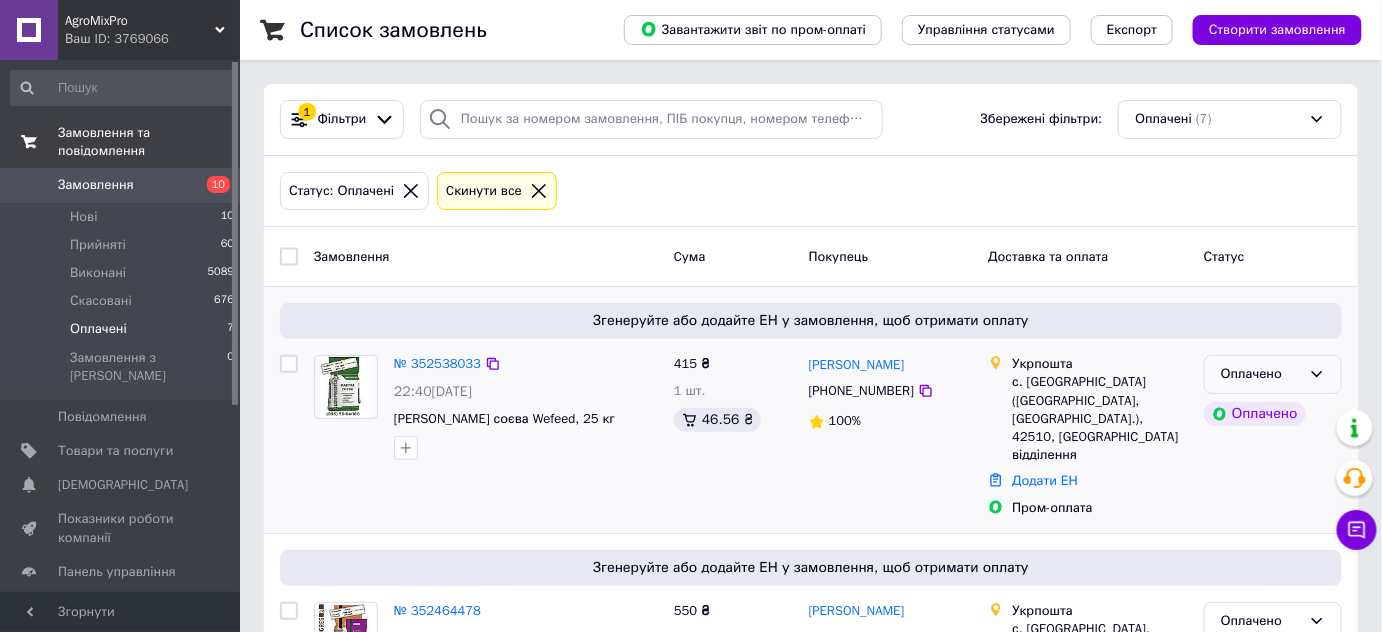click on "Оплачено" at bounding box center (1261, 374) 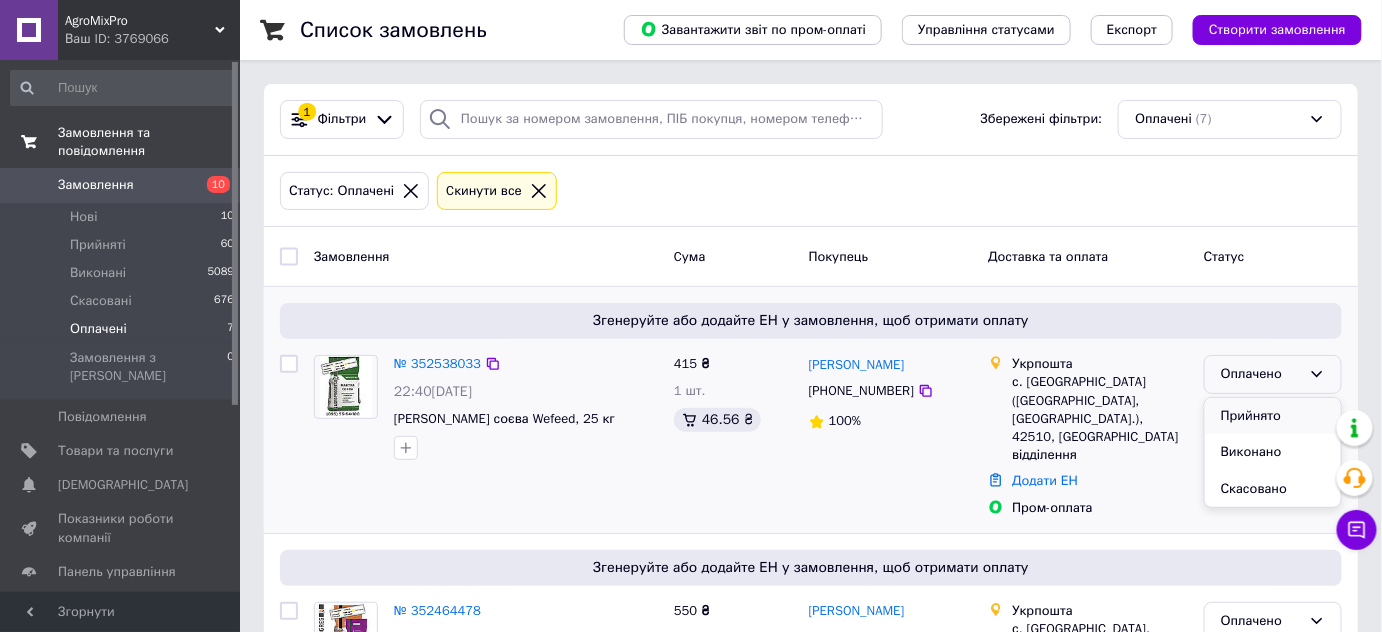 click on "Прийнято" at bounding box center (1273, 416) 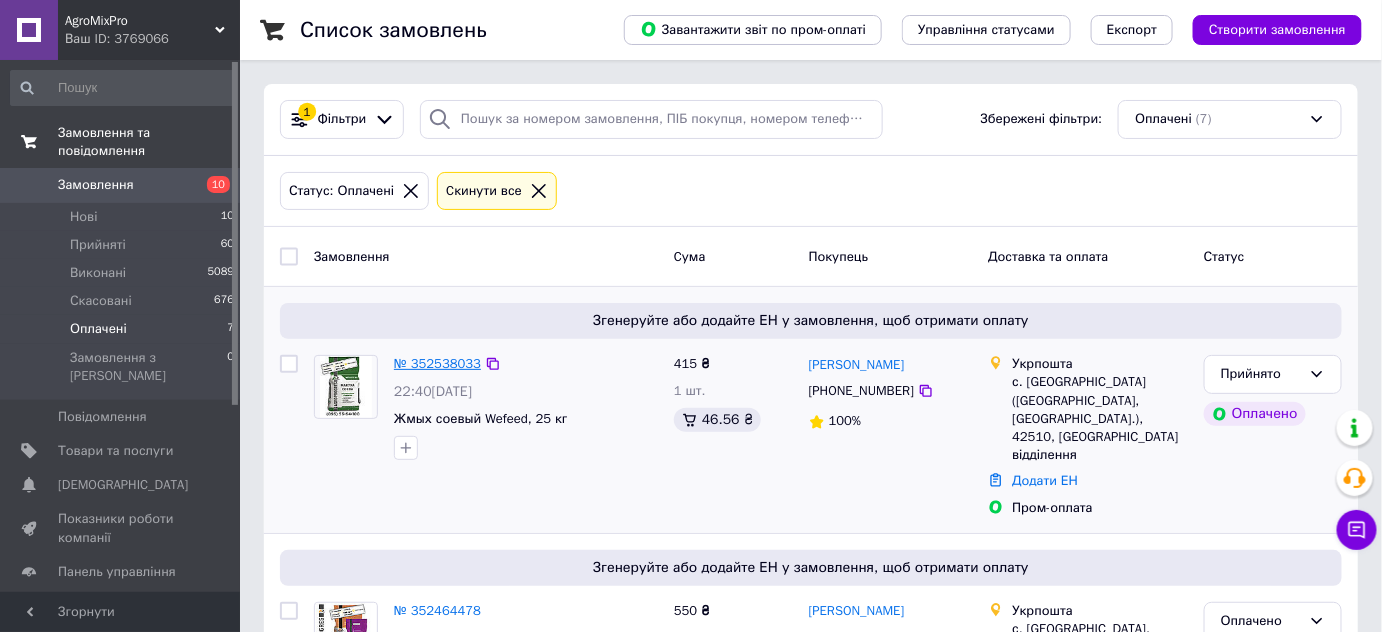 click on "№ 352538033" at bounding box center (437, 363) 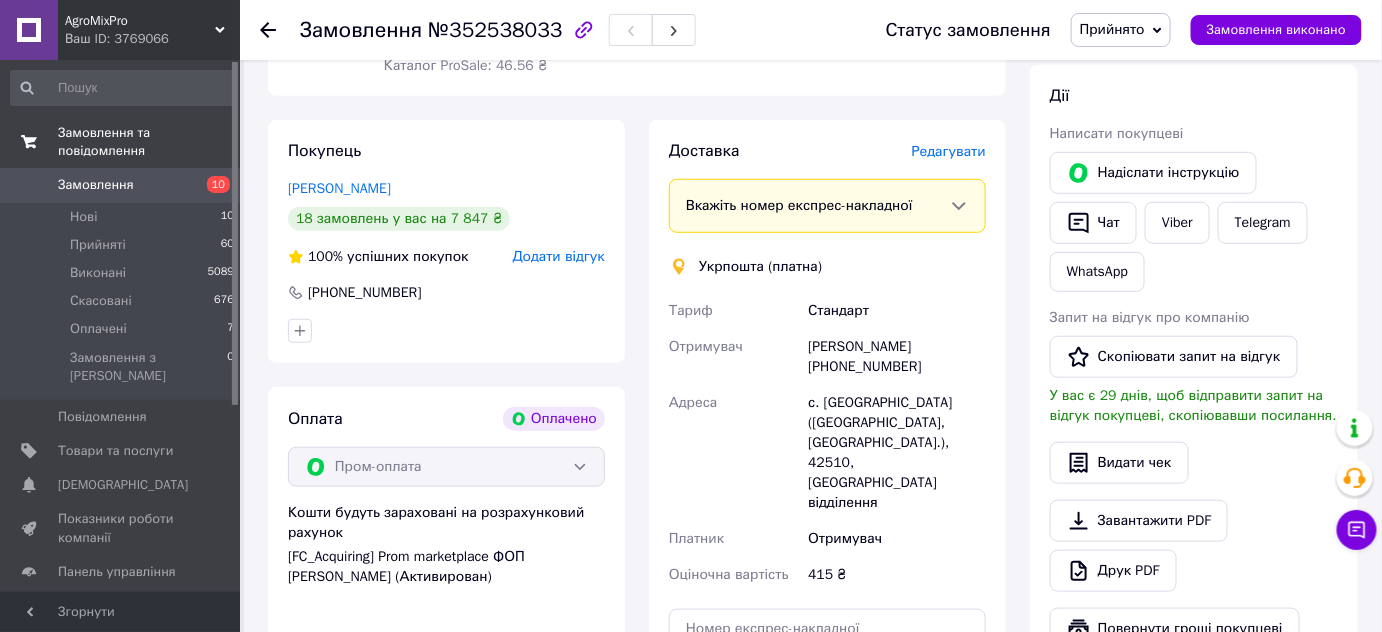 scroll, scrollTop: 545, scrollLeft: 0, axis: vertical 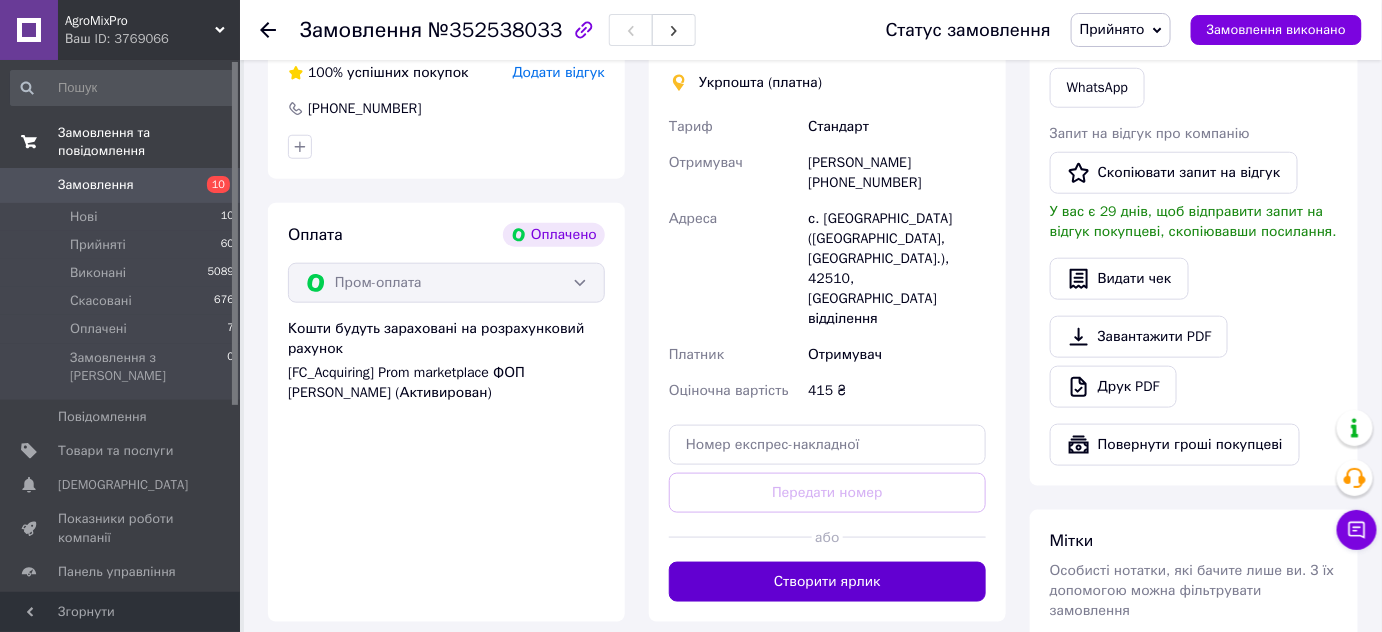 click on "Створити ярлик" at bounding box center [827, 582] 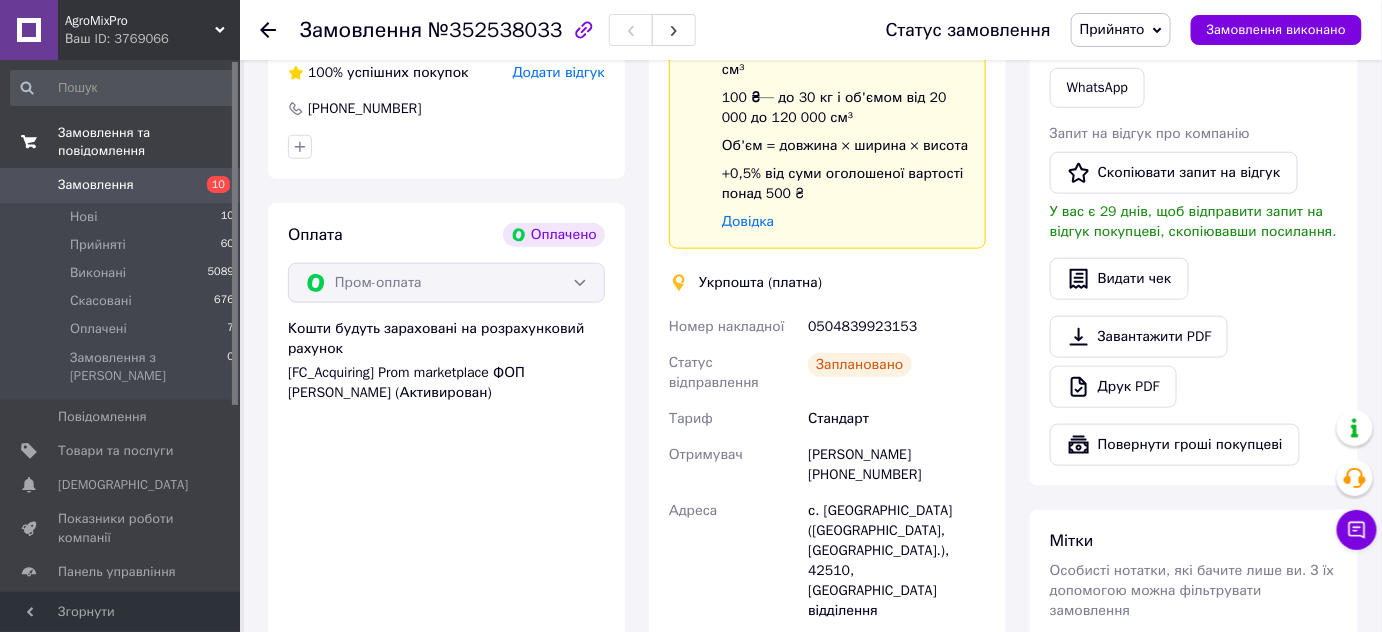 click 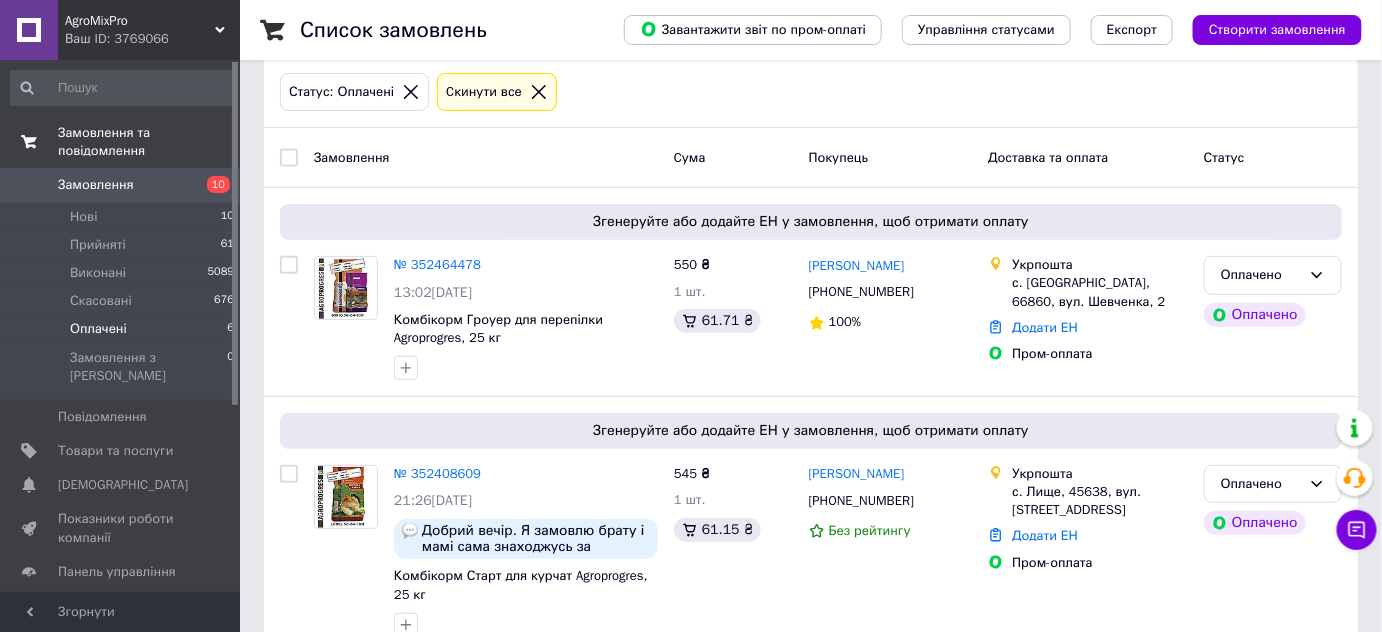 scroll, scrollTop: 181, scrollLeft: 0, axis: vertical 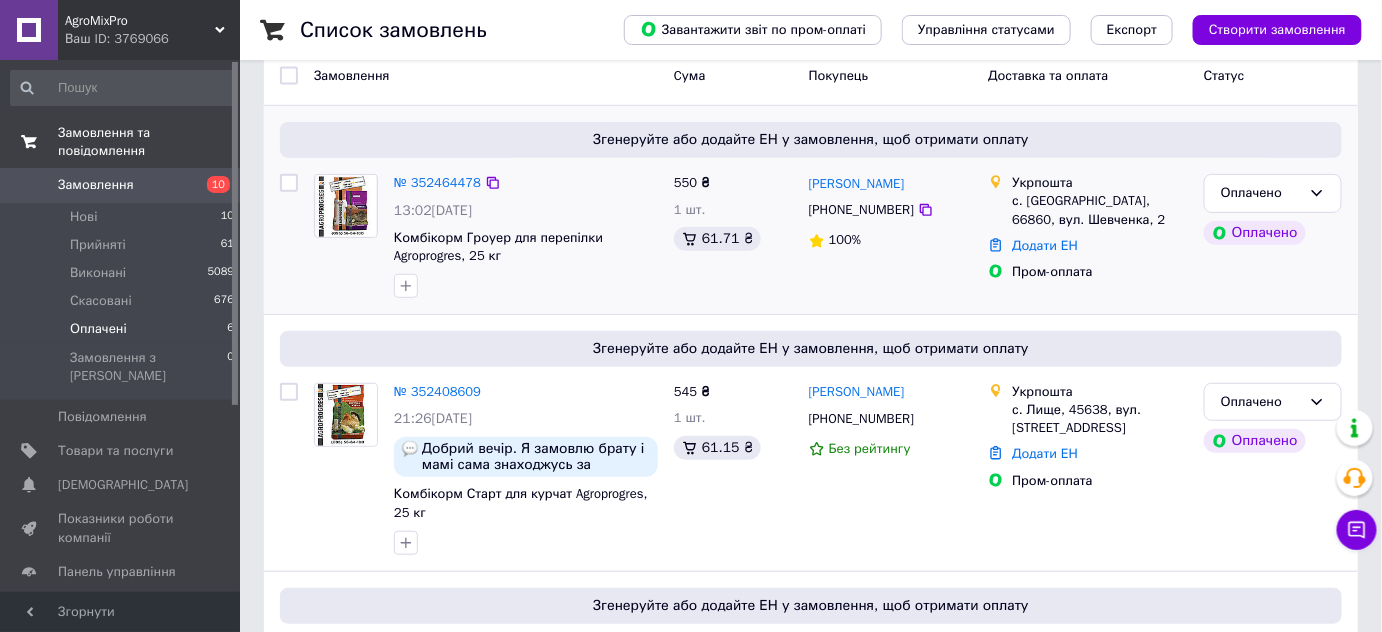 click on "Комбікорм Гроуер для перепілки Agroprogres, 25 кг" at bounding box center [526, 247] 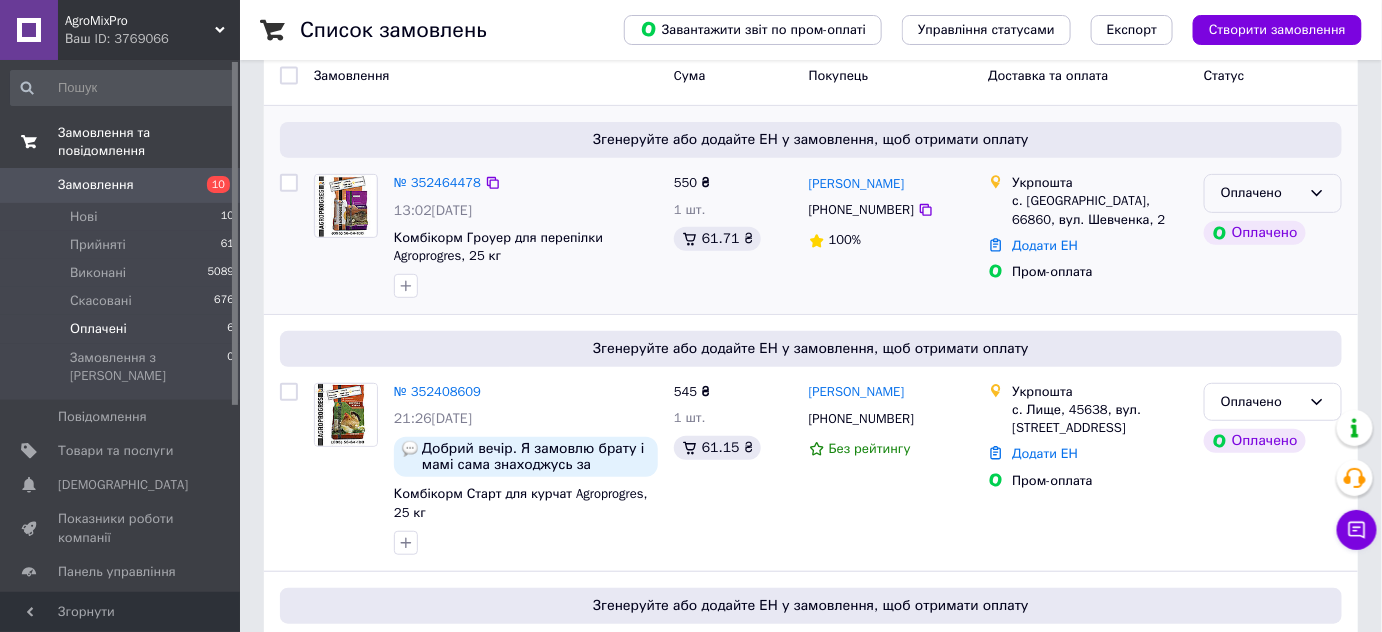 click 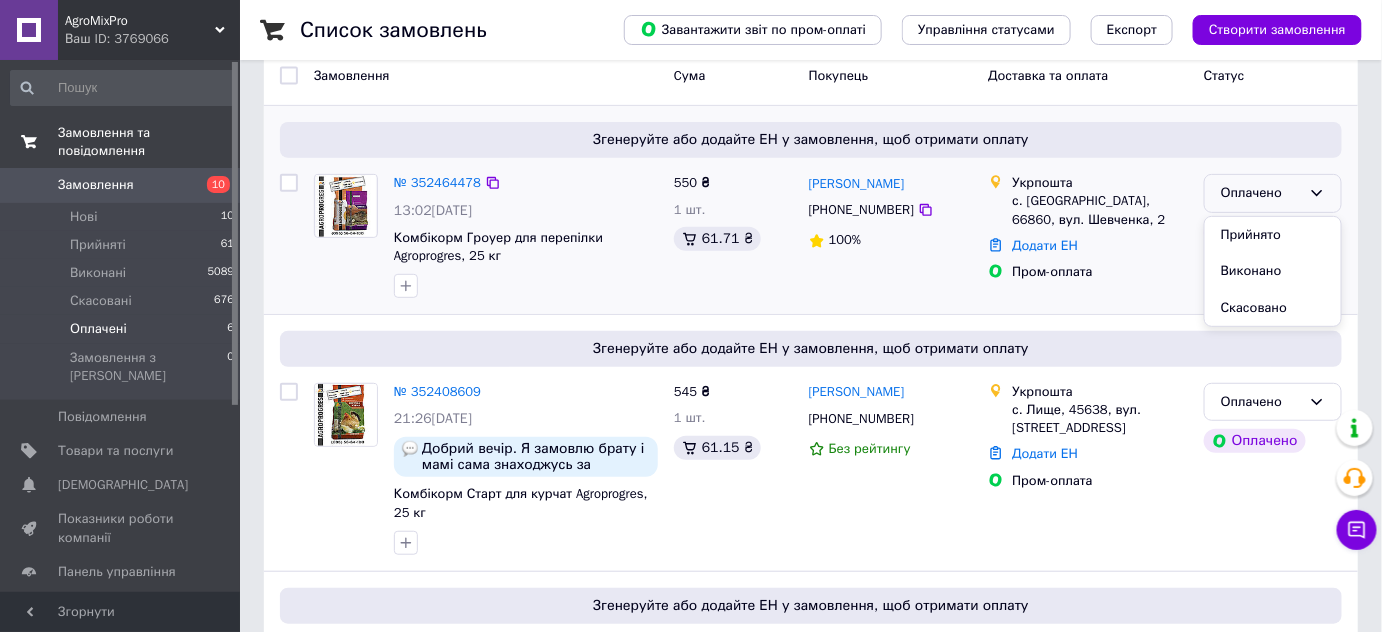 drag, startPoint x: 1263, startPoint y: 231, endPoint x: 1146, endPoint y: 212, distance: 118.5327 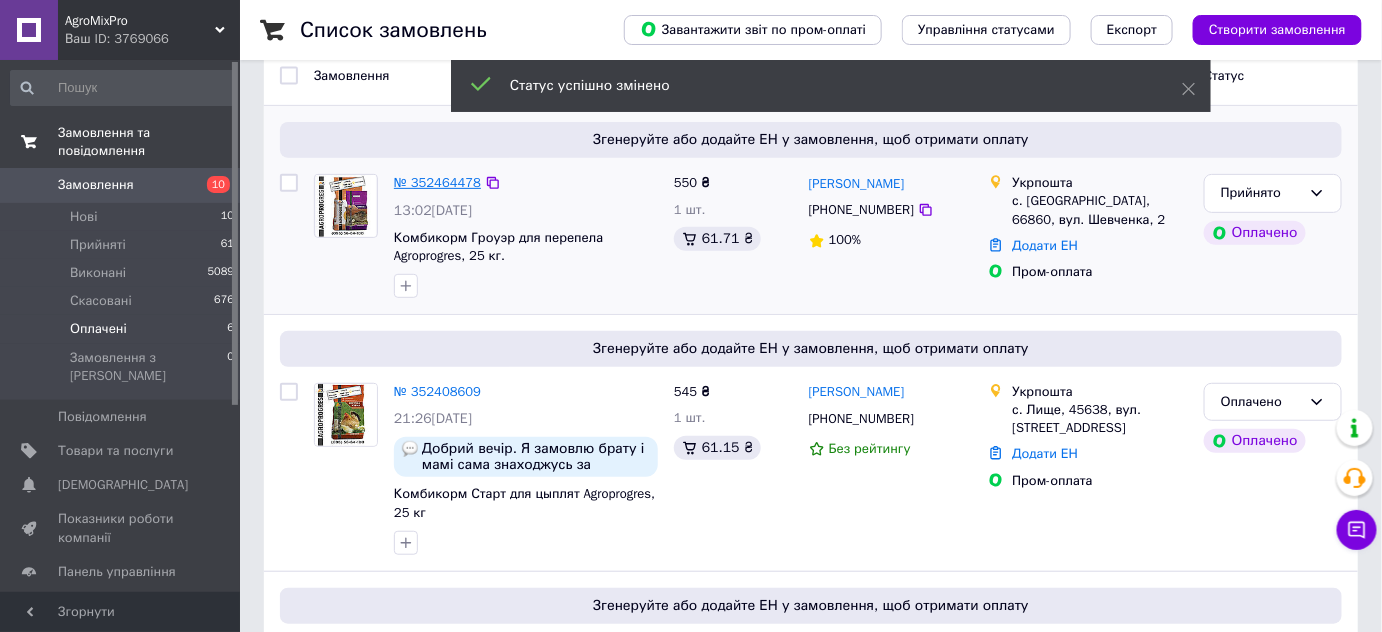 click on "№ 352464478" at bounding box center [437, 182] 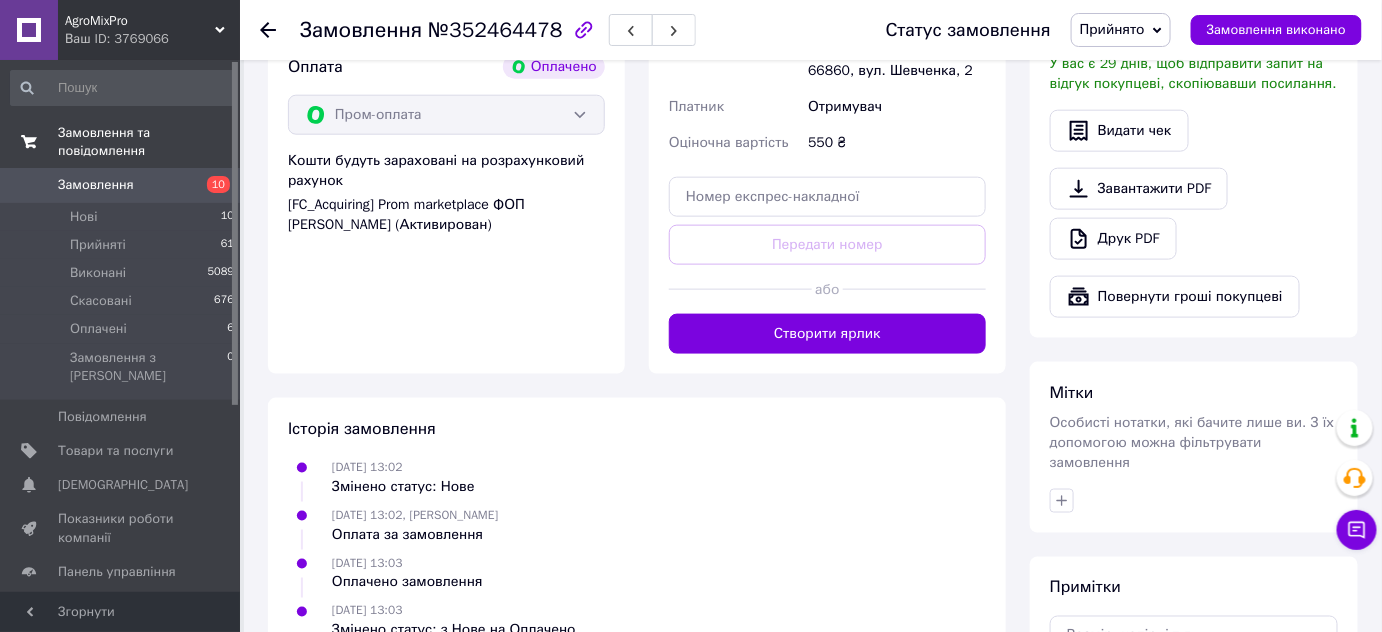scroll, scrollTop: 727, scrollLeft: 0, axis: vertical 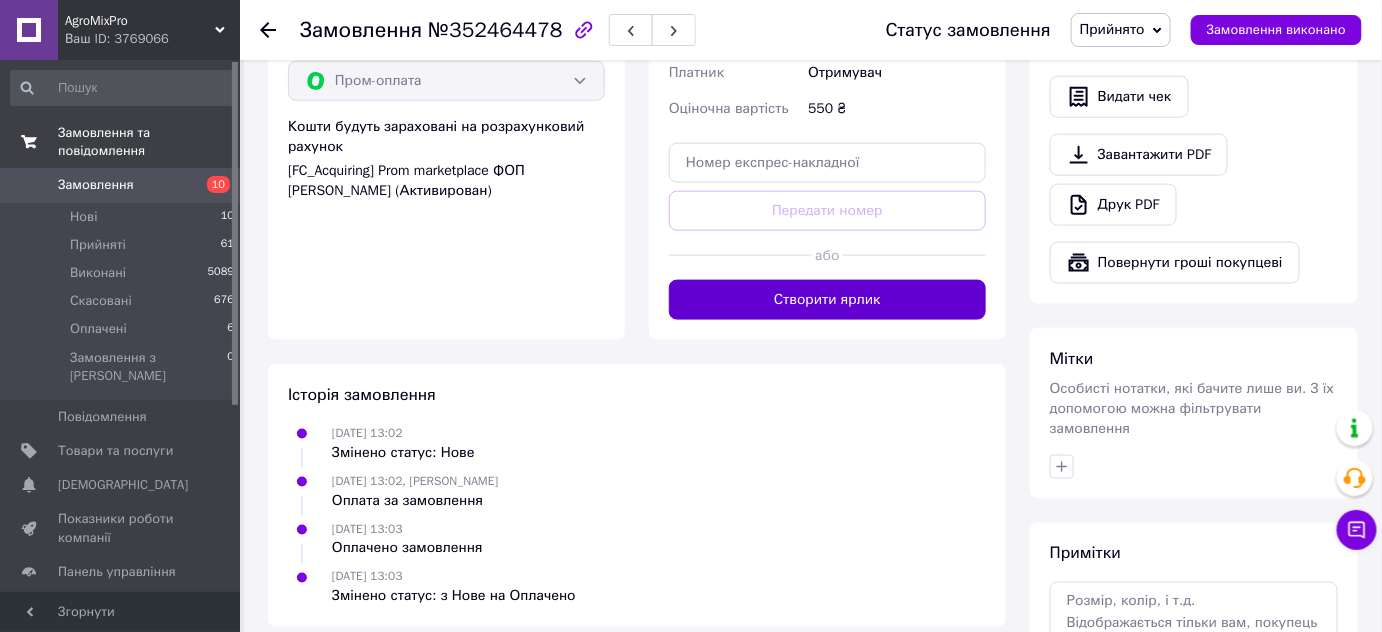 click on "Створити ярлик" at bounding box center [827, 300] 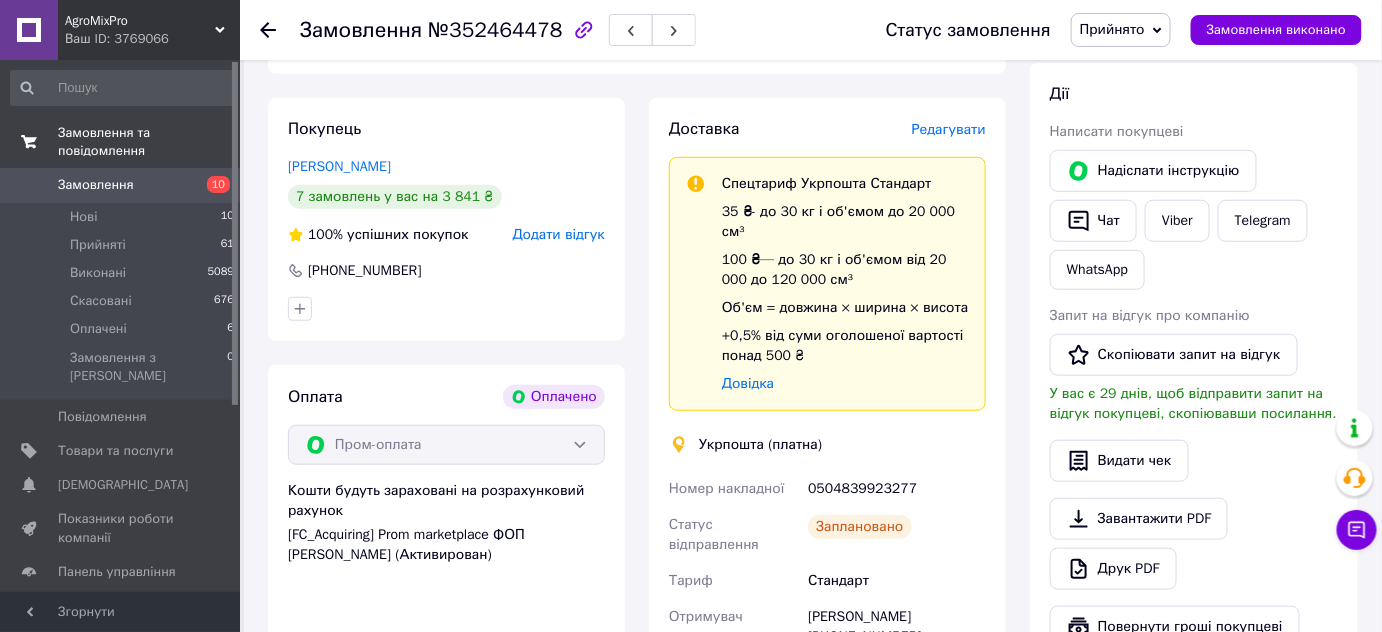scroll, scrollTop: 90, scrollLeft: 0, axis: vertical 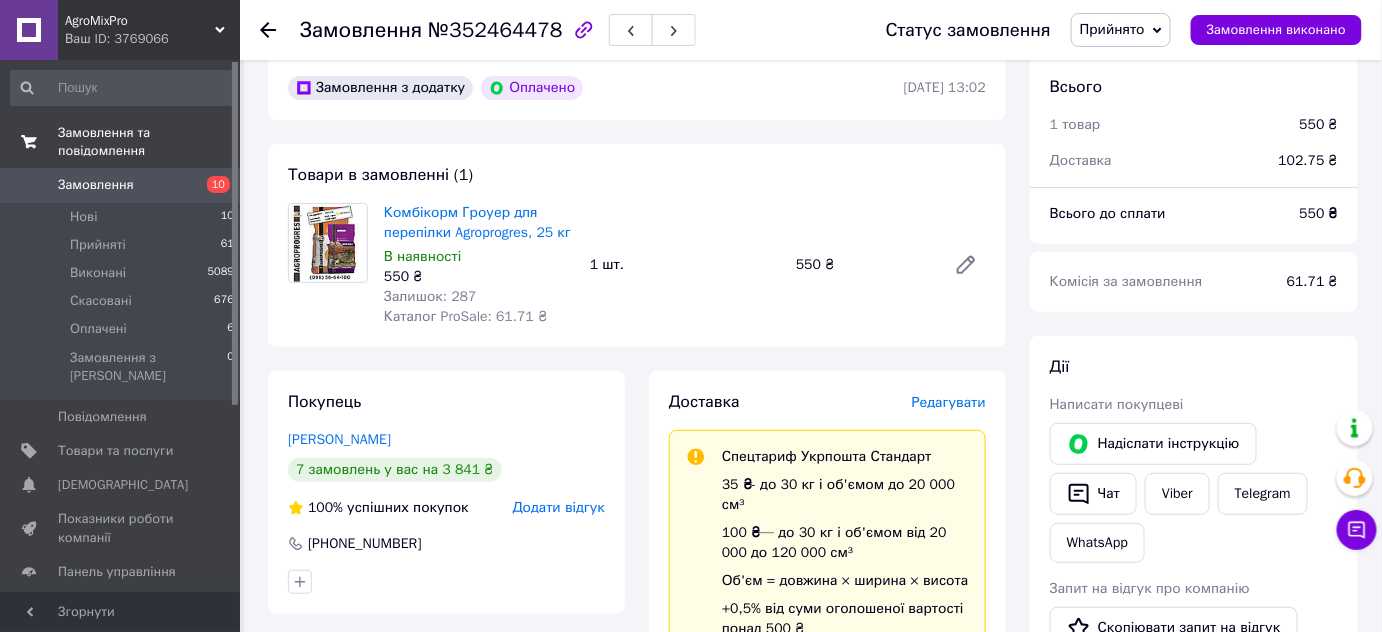 click 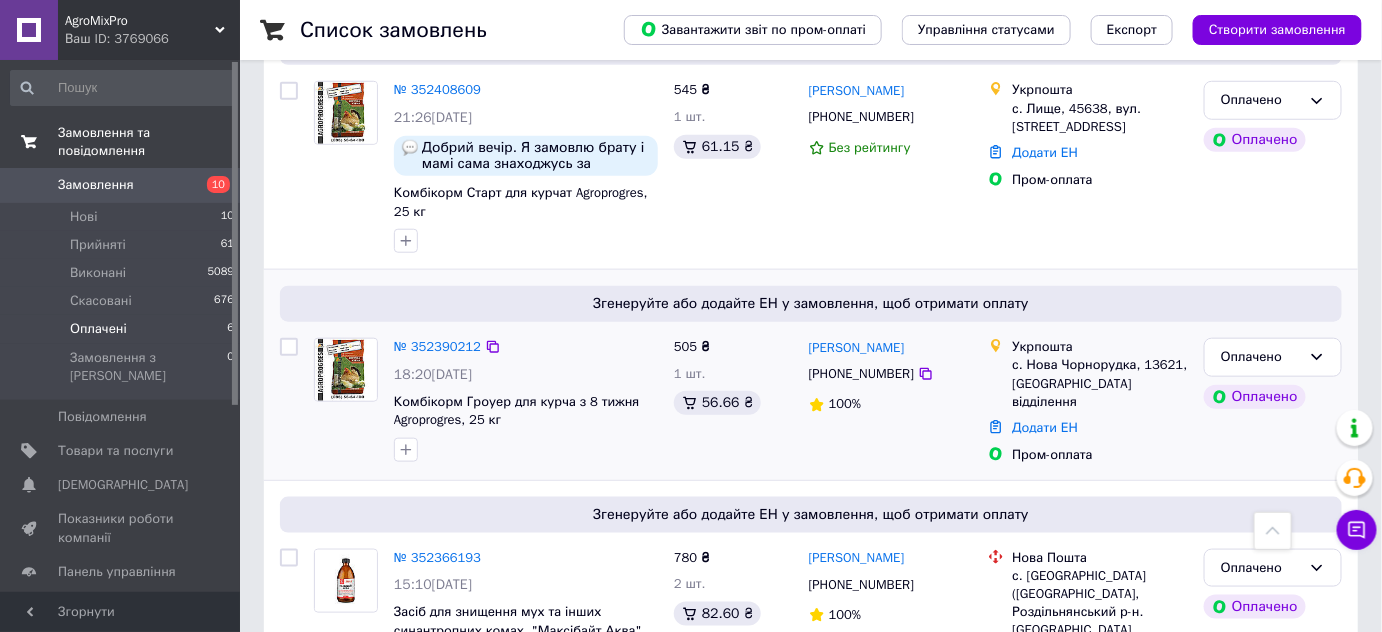 scroll, scrollTop: 465, scrollLeft: 0, axis: vertical 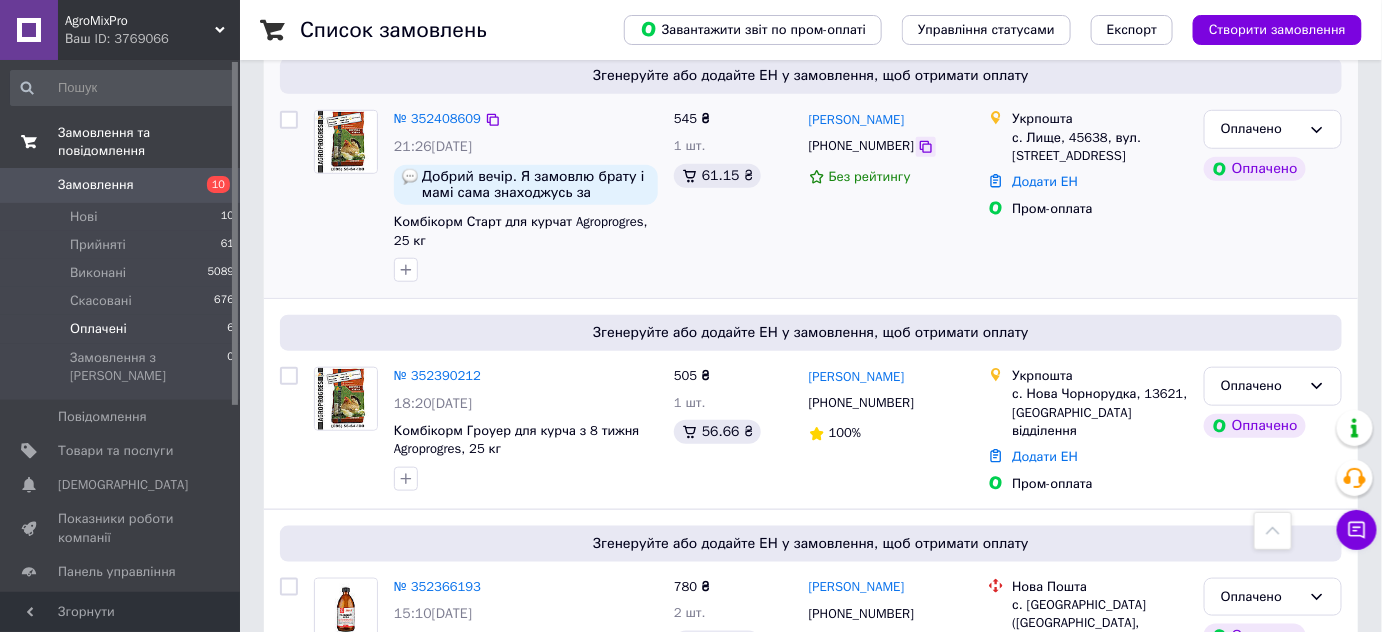 click 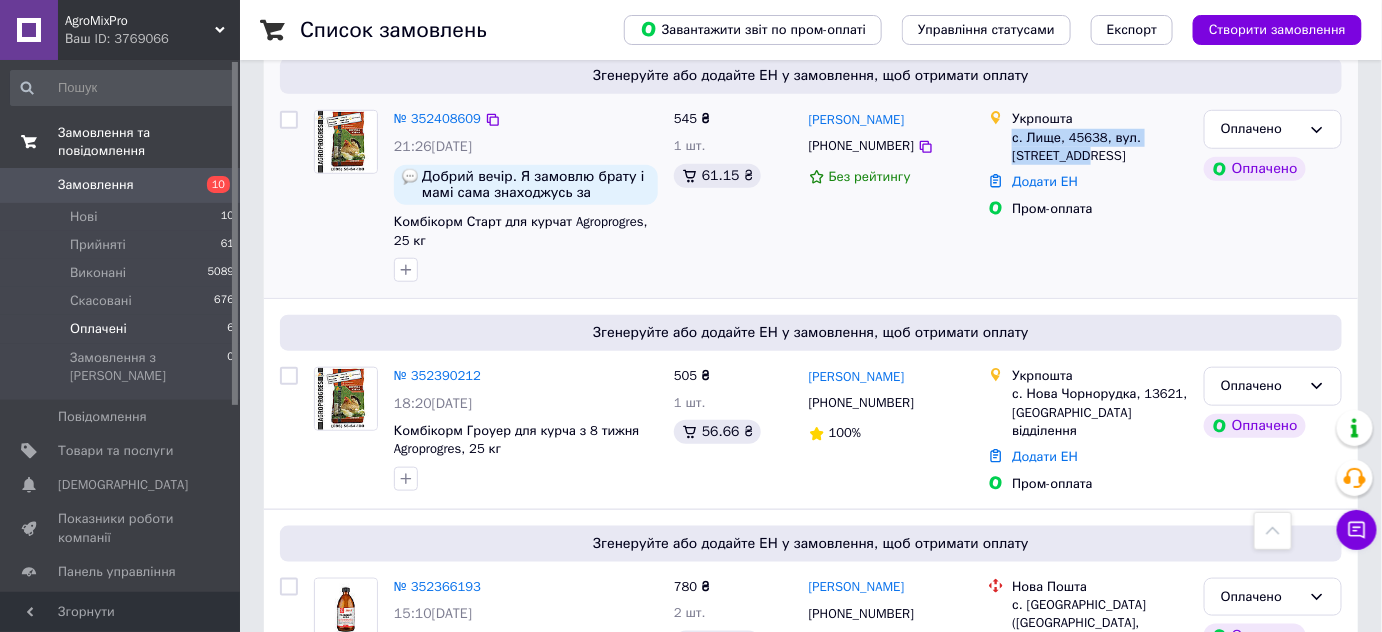 drag, startPoint x: 1012, startPoint y: 135, endPoint x: 1053, endPoint y: 154, distance: 45.188496 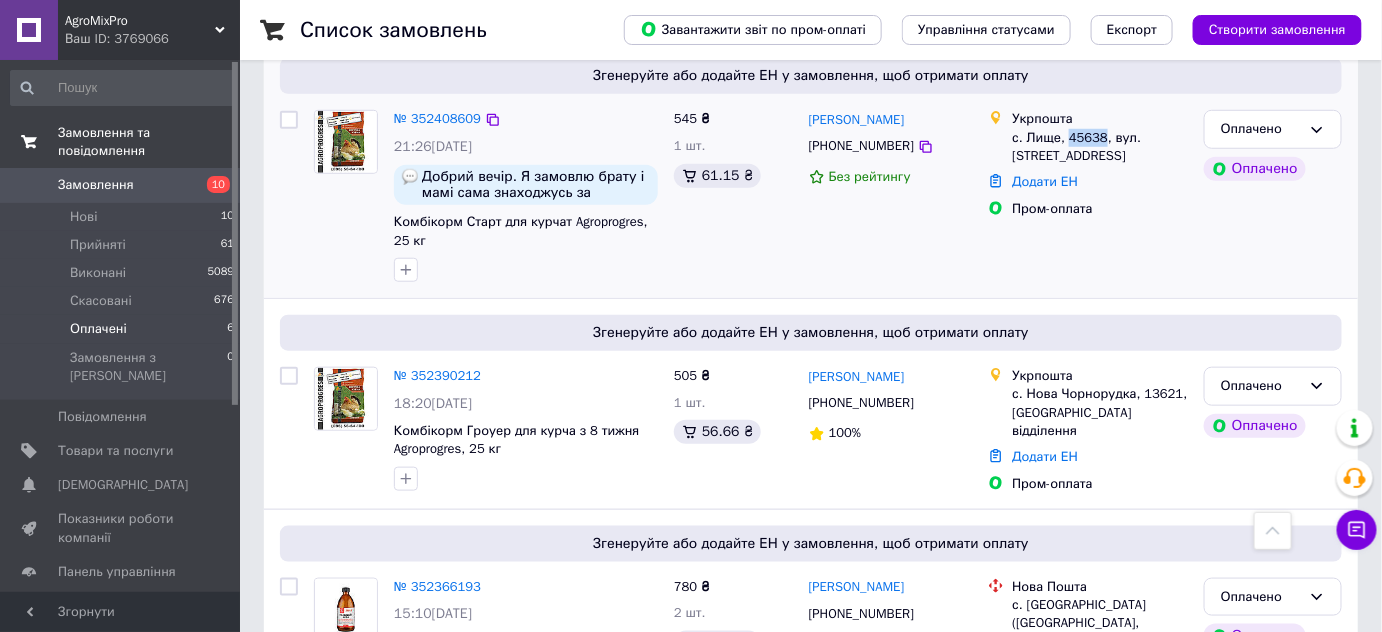 drag, startPoint x: 1100, startPoint y: 132, endPoint x: 1066, endPoint y: 135, distance: 34.132095 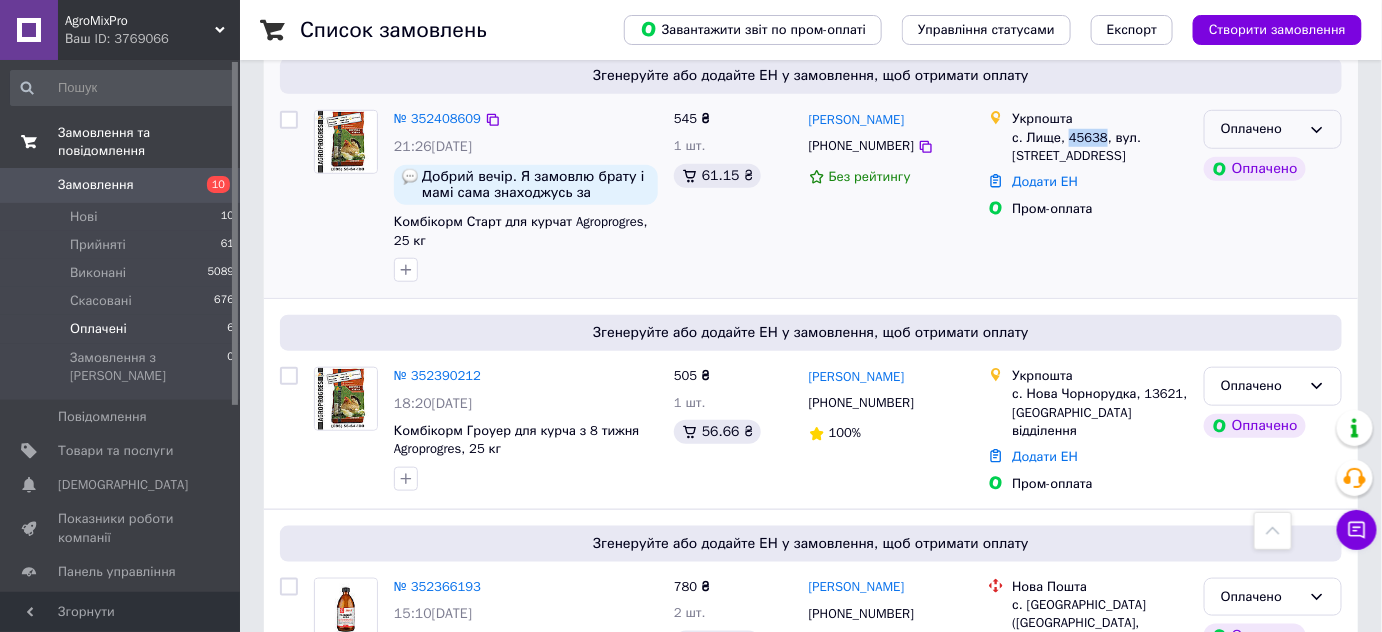 click on "Оплачено" at bounding box center [1261, 129] 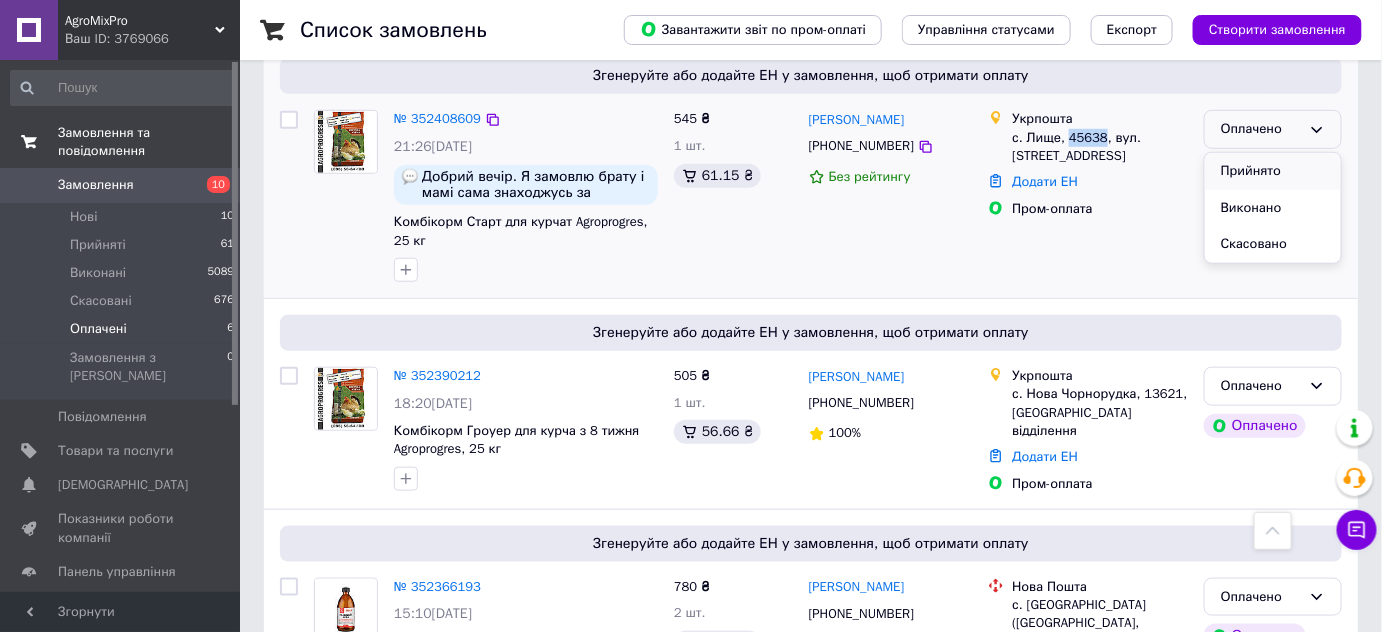 click on "Прийнято" at bounding box center (1273, 171) 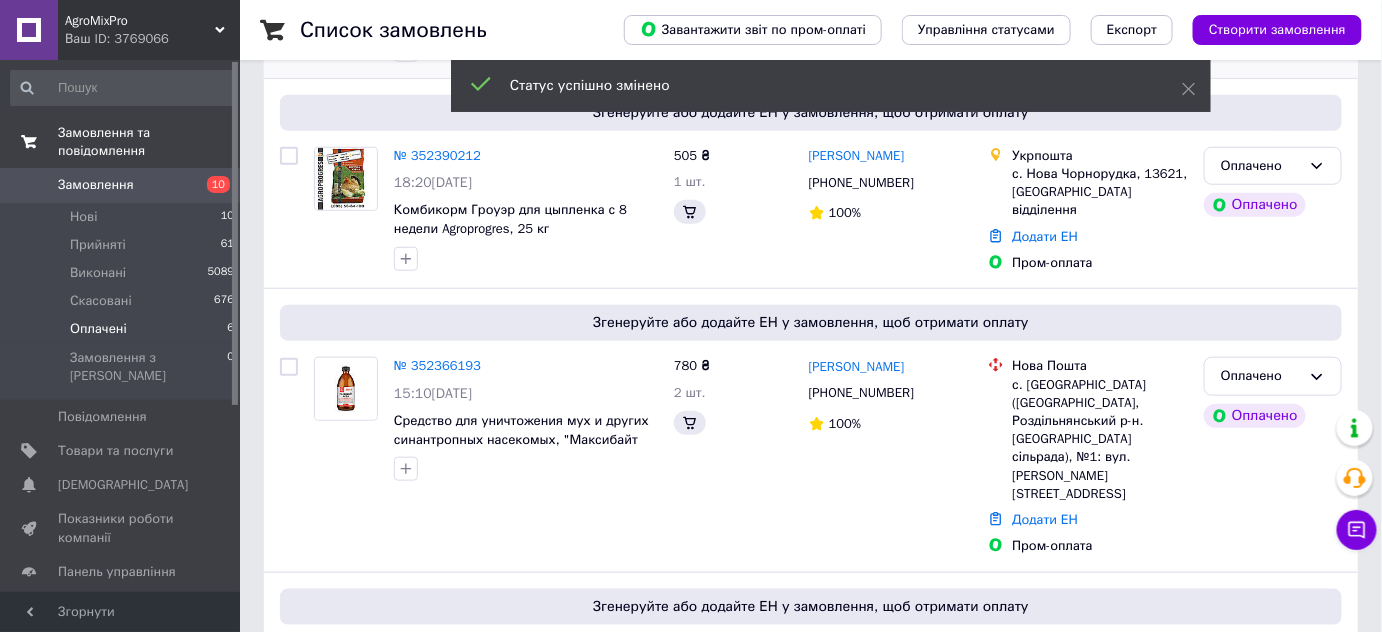 scroll, scrollTop: 245, scrollLeft: 0, axis: vertical 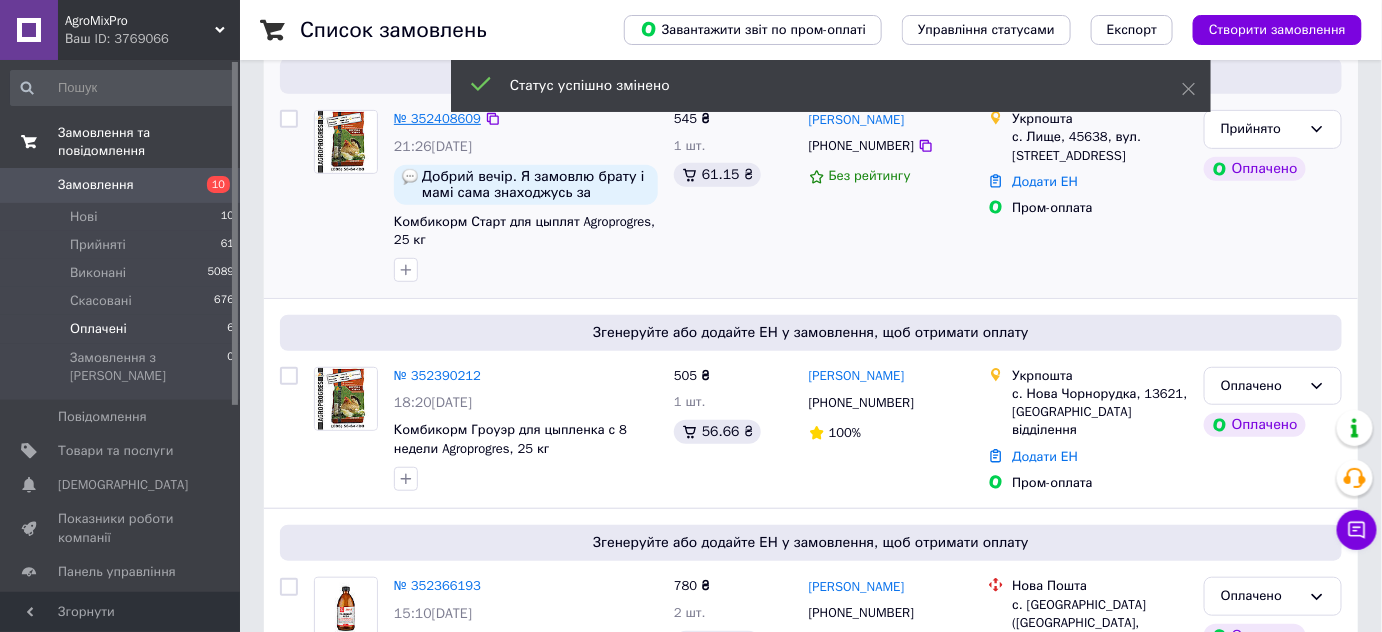 click on "№ 352408609" at bounding box center (437, 118) 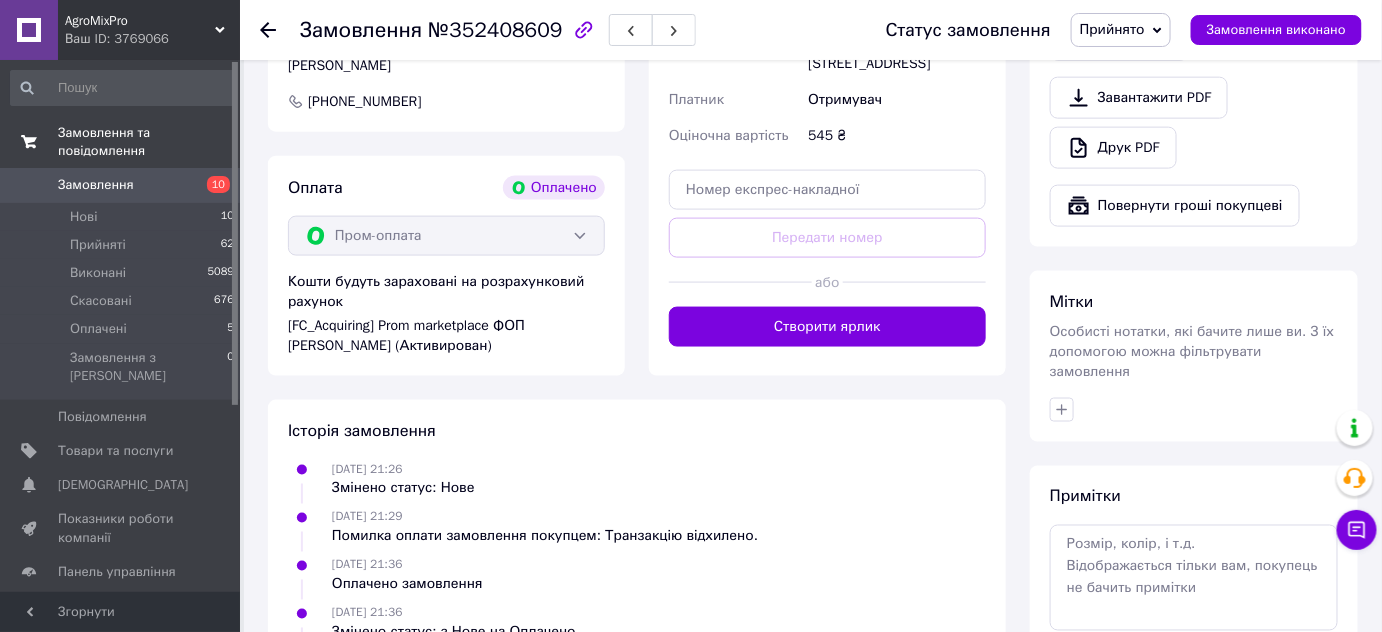 scroll, scrollTop: 791, scrollLeft: 0, axis: vertical 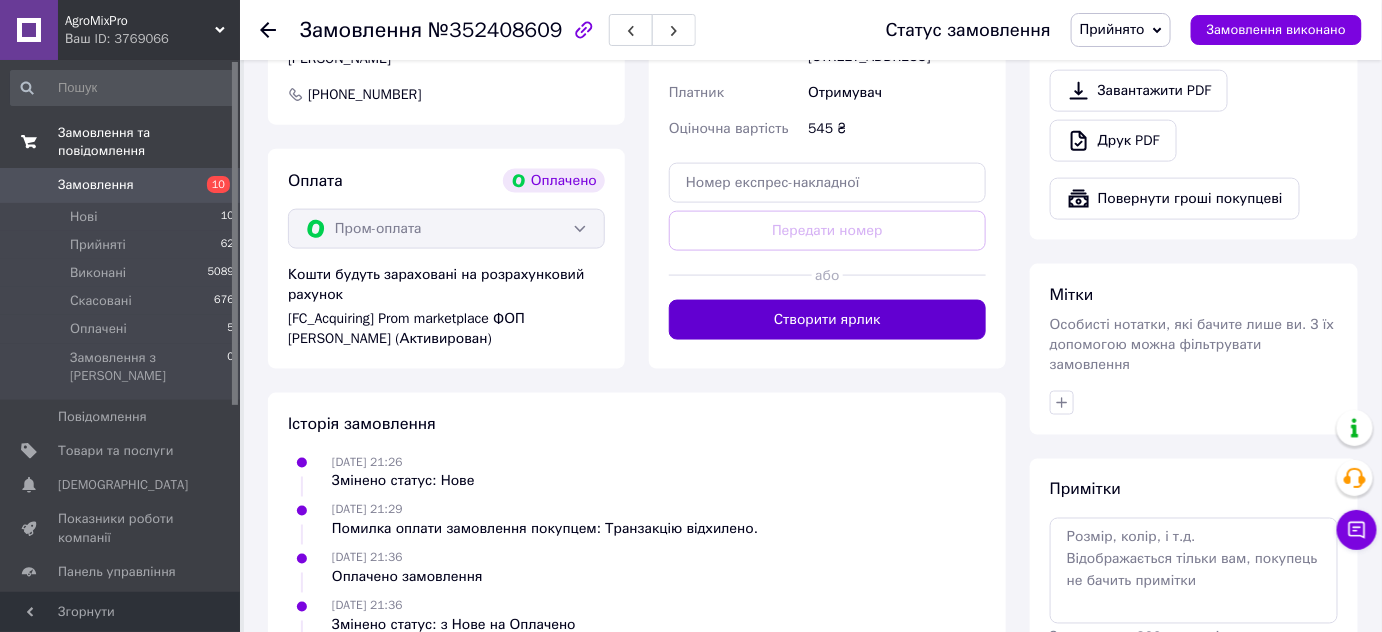 click on "Створити ярлик" at bounding box center (827, 320) 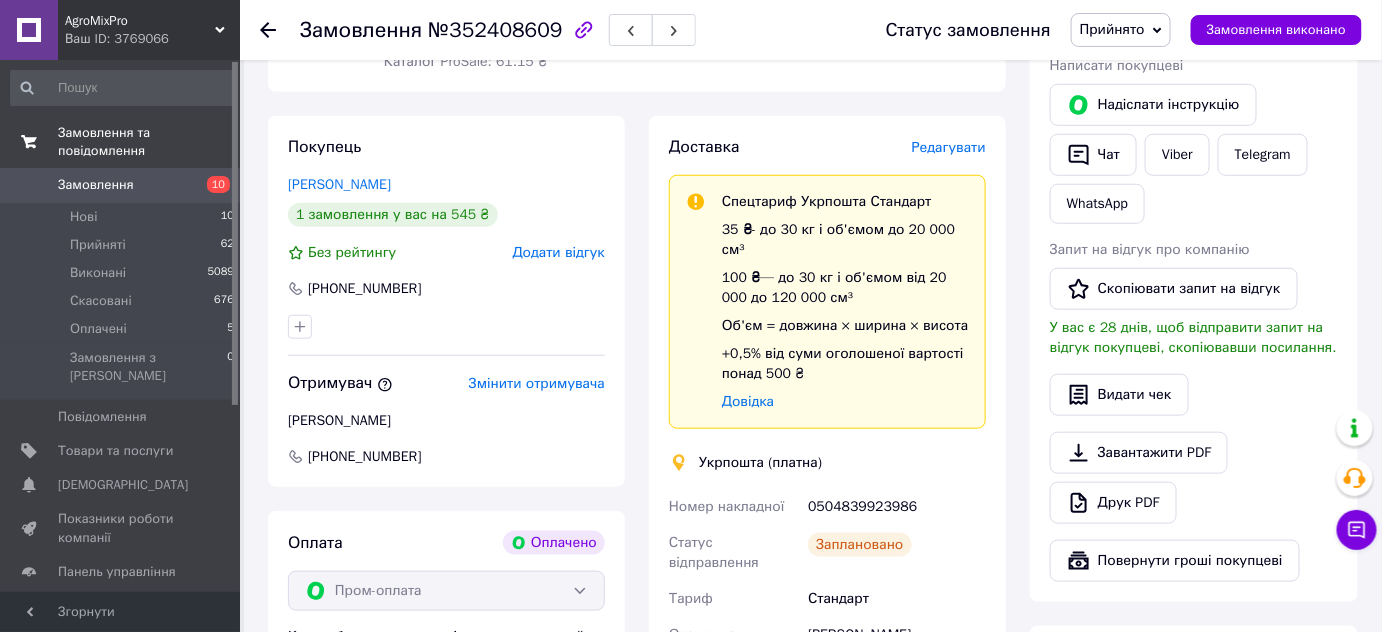scroll, scrollTop: 427, scrollLeft: 0, axis: vertical 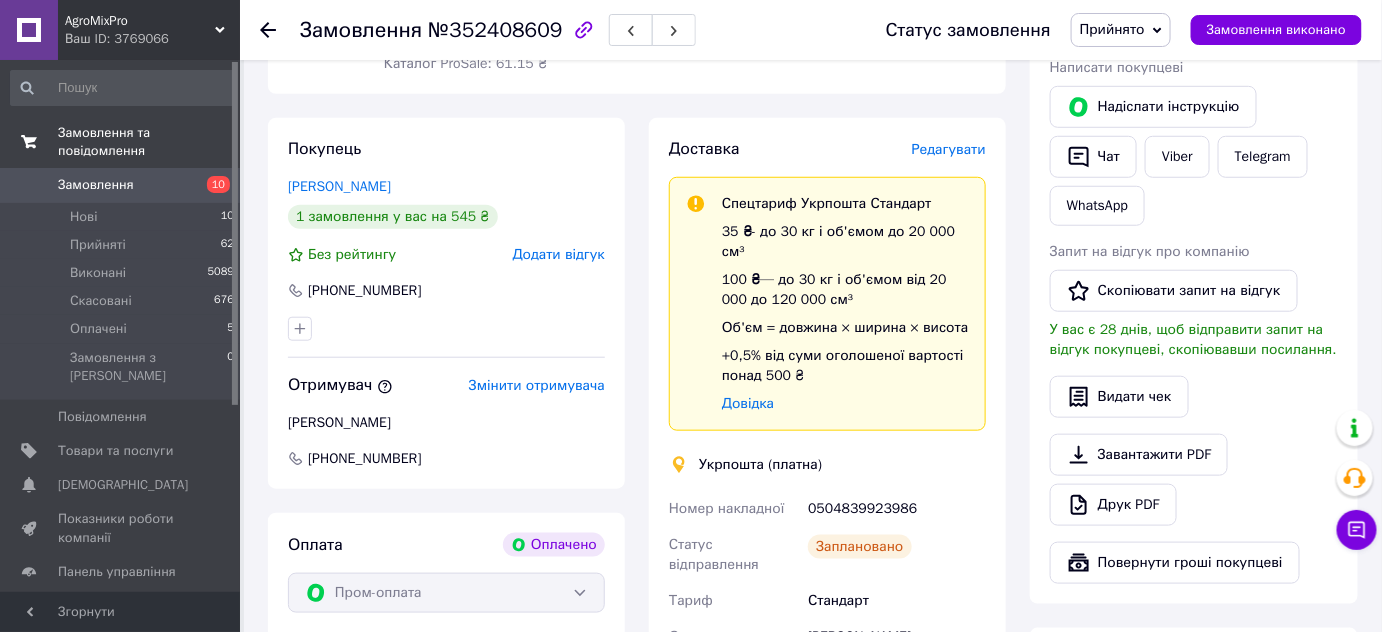 click 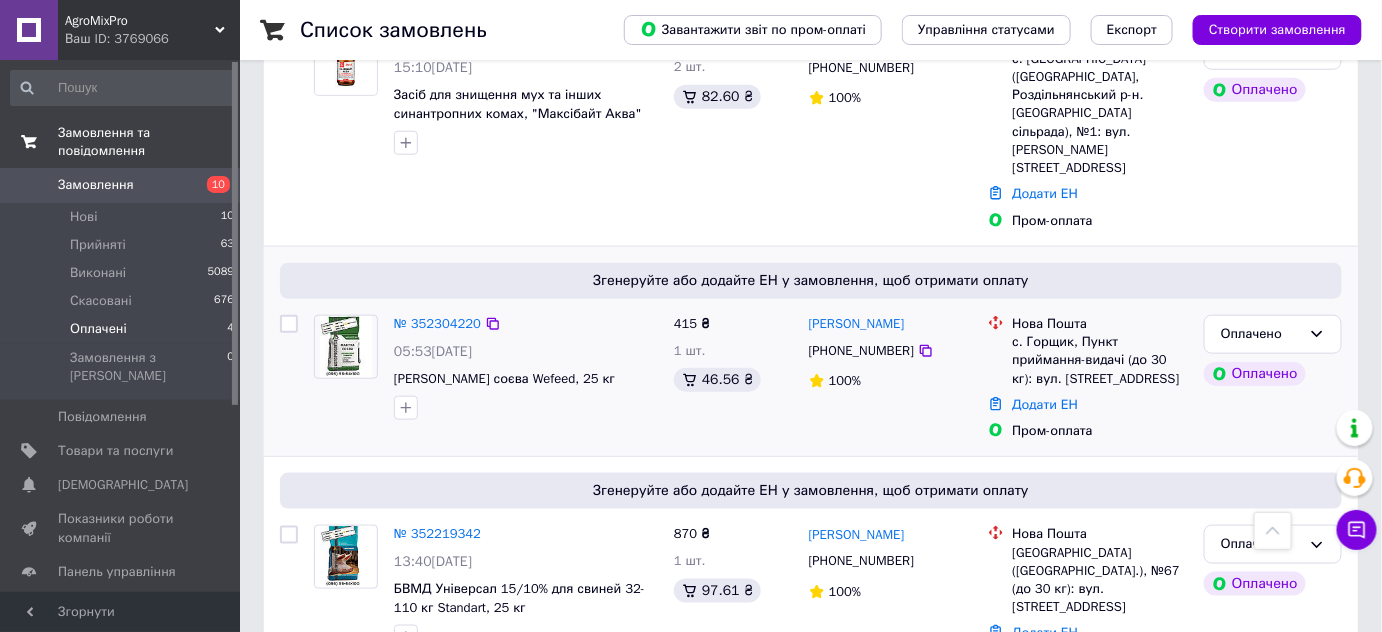 scroll, scrollTop: 80, scrollLeft: 0, axis: vertical 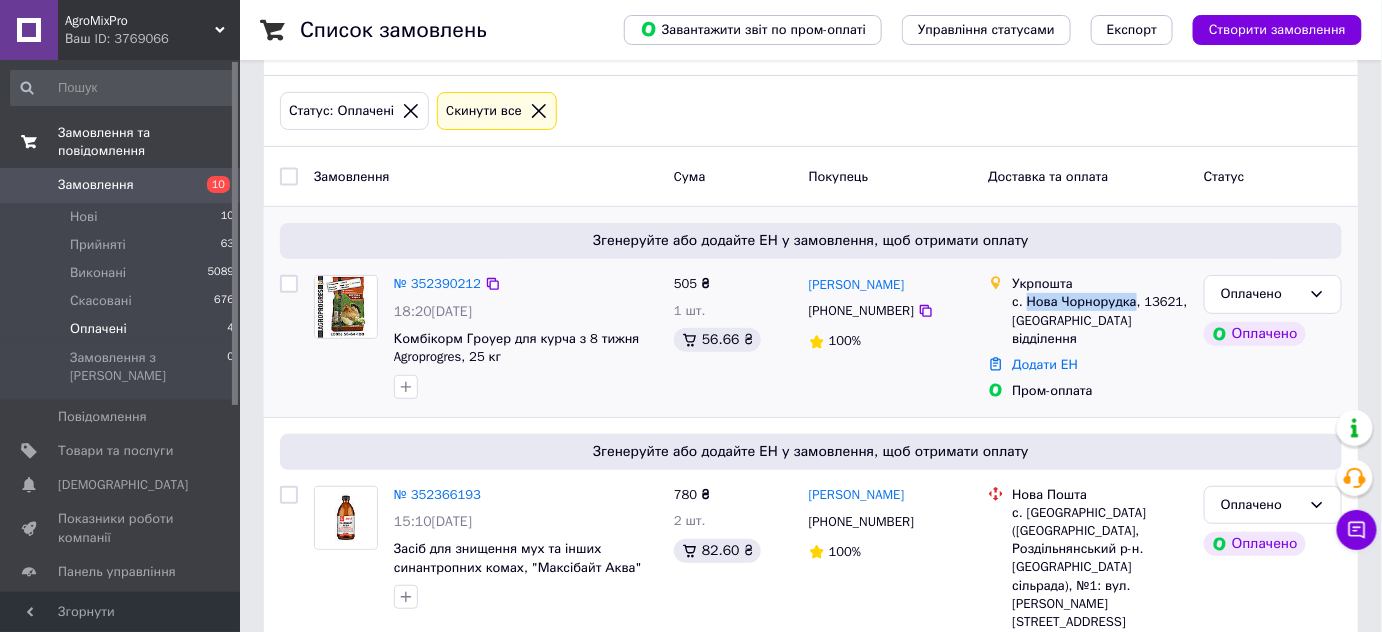 drag, startPoint x: 1026, startPoint y: 300, endPoint x: 1133, endPoint y: 293, distance: 107.22873 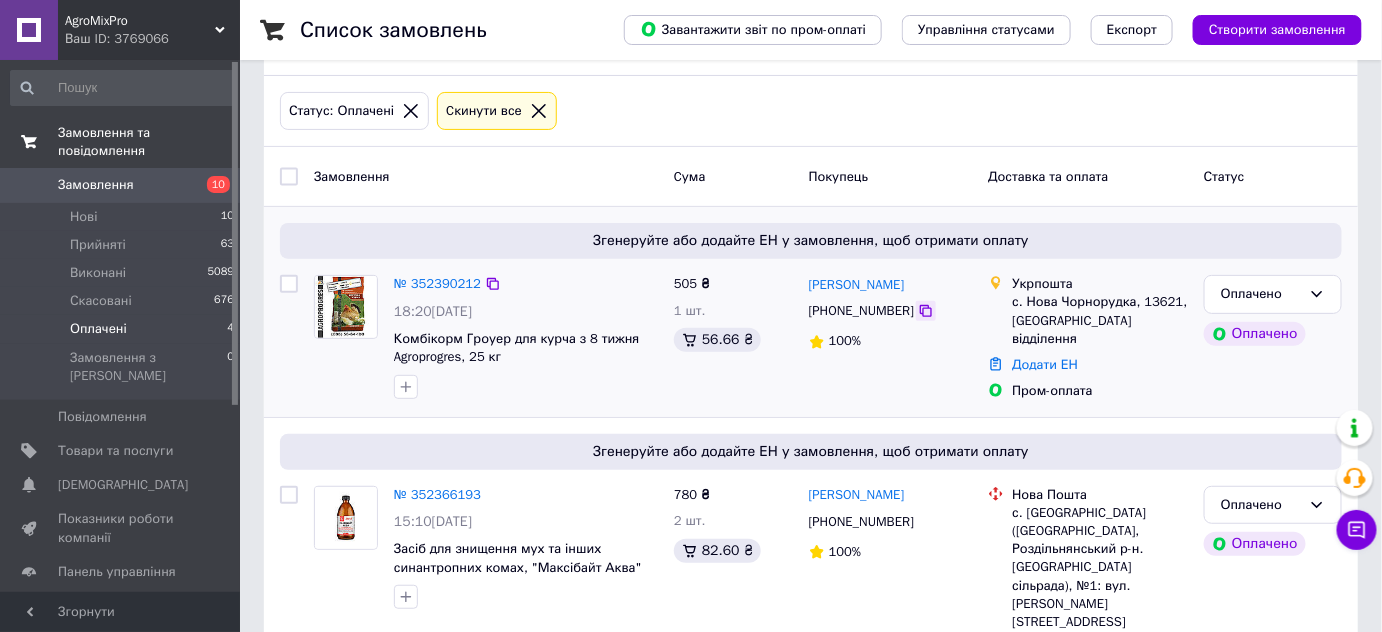 click 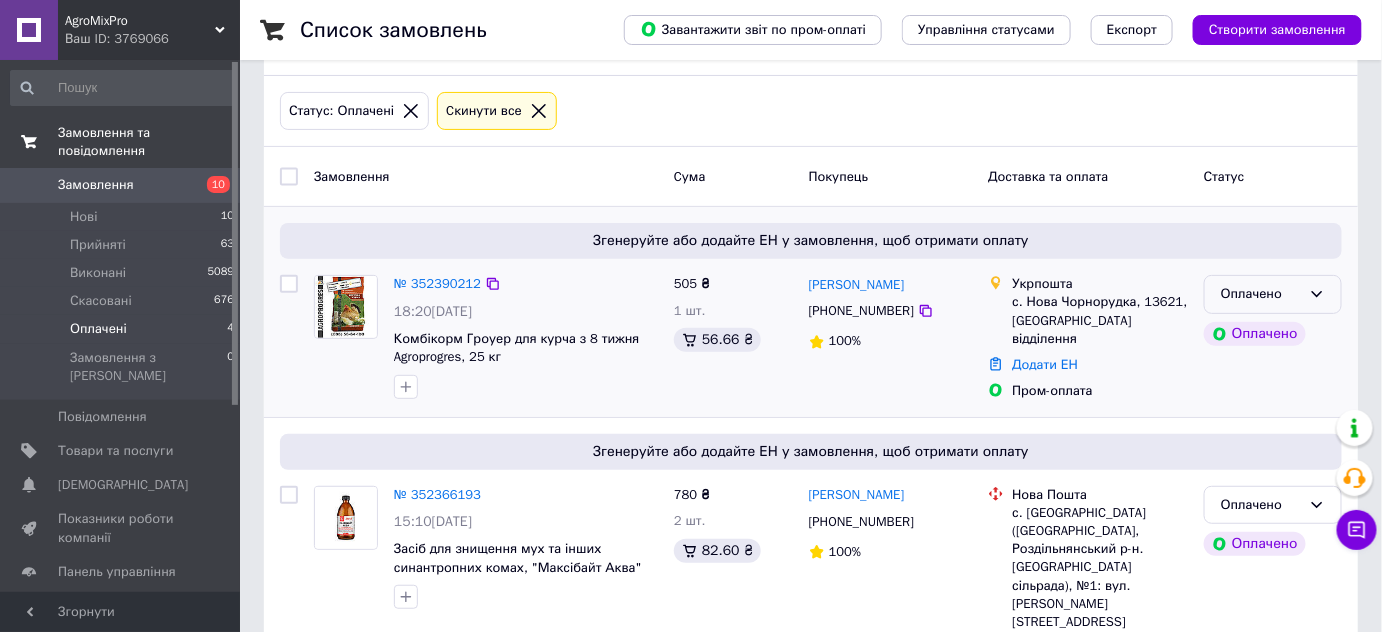 drag, startPoint x: 1312, startPoint y: 297, endPoint x: 1311, endPoint y: 307, distance: 10.049875 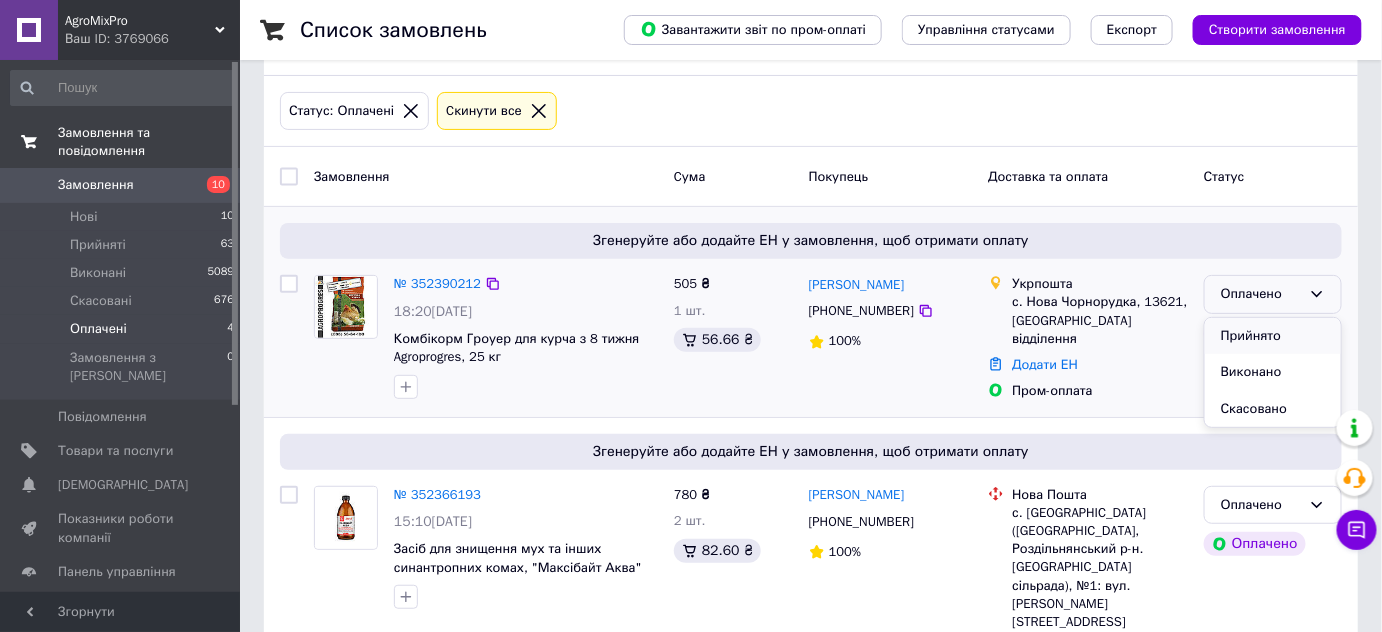 click on "Прийнято" at bounding box center [1273, 336] 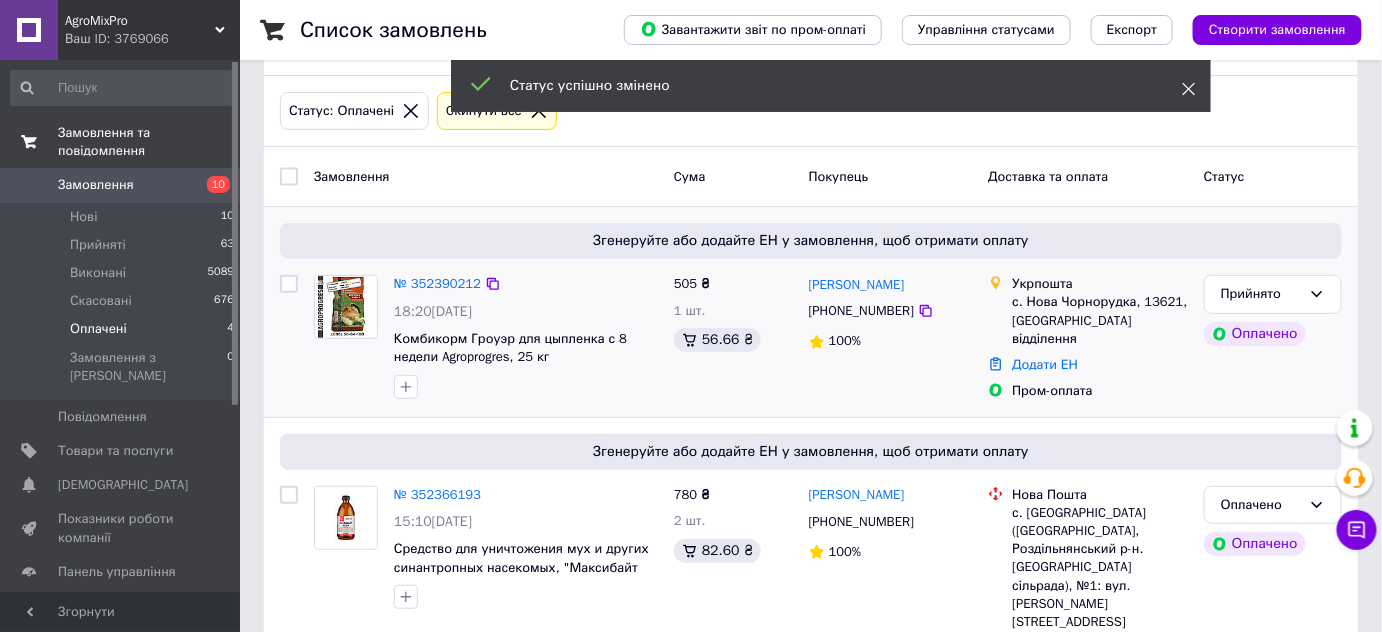 click 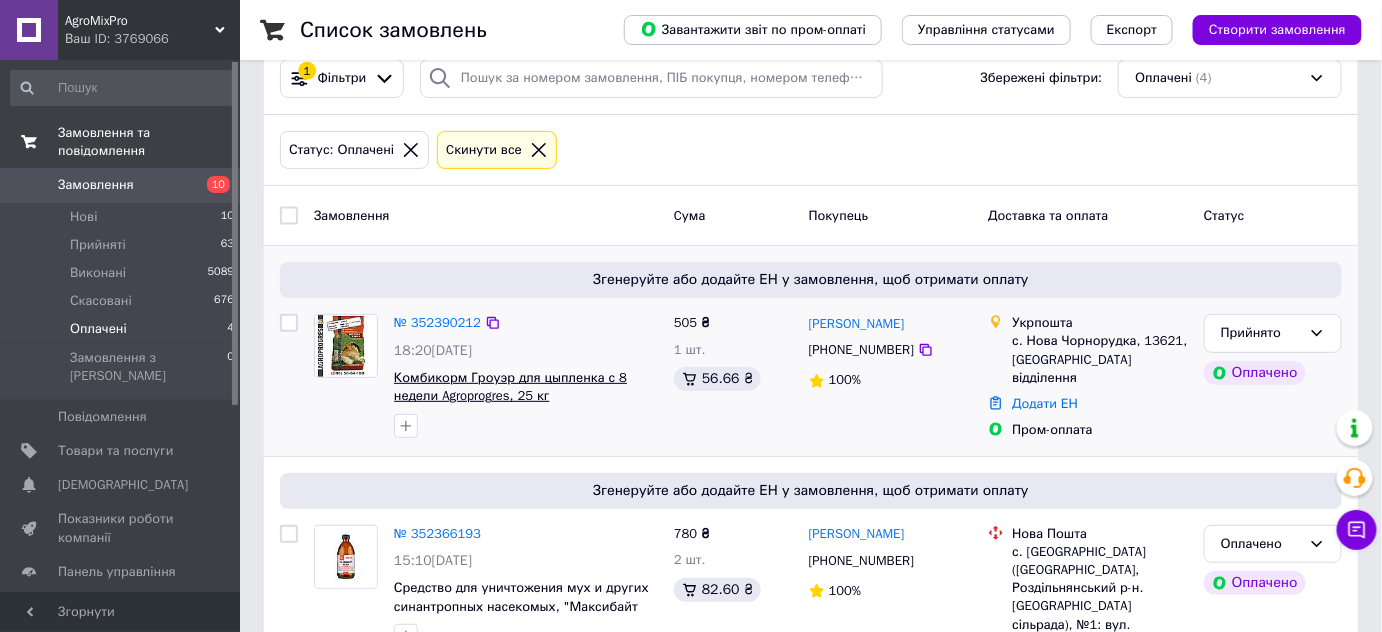 scroll, scrollTop: 0, scrollLeft: 0, axis: both 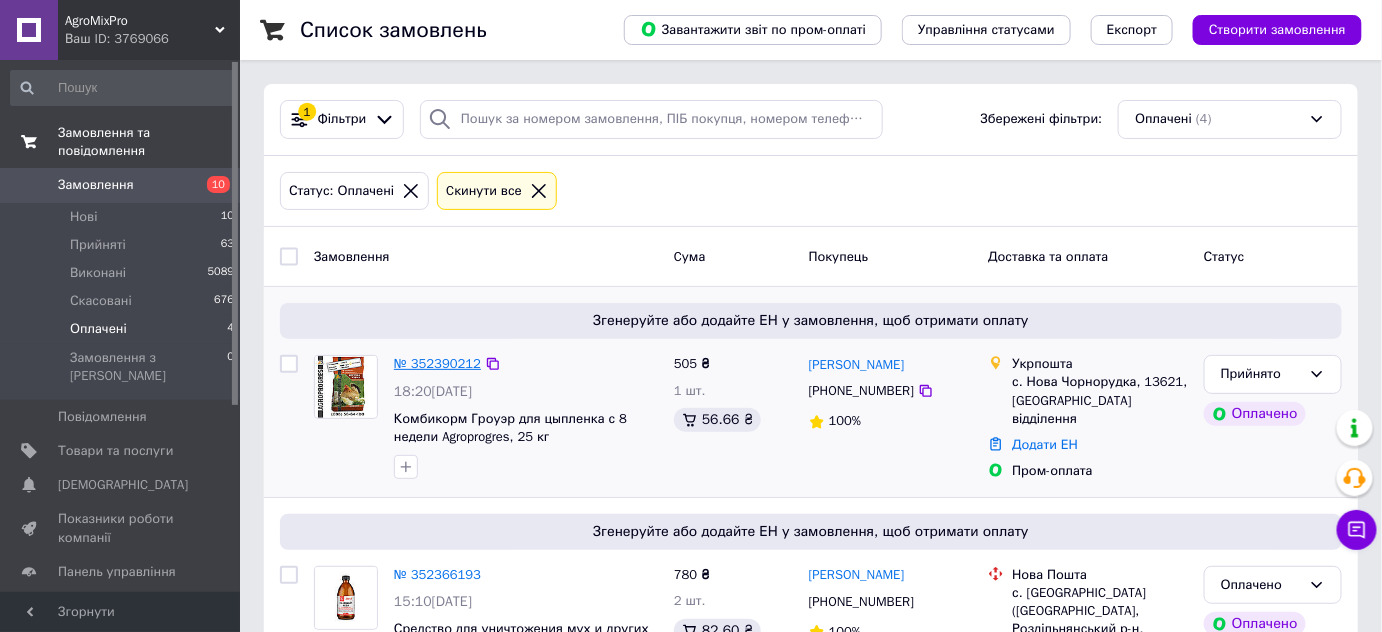 click on "№ 352390212" at bounding box center [437, 363] 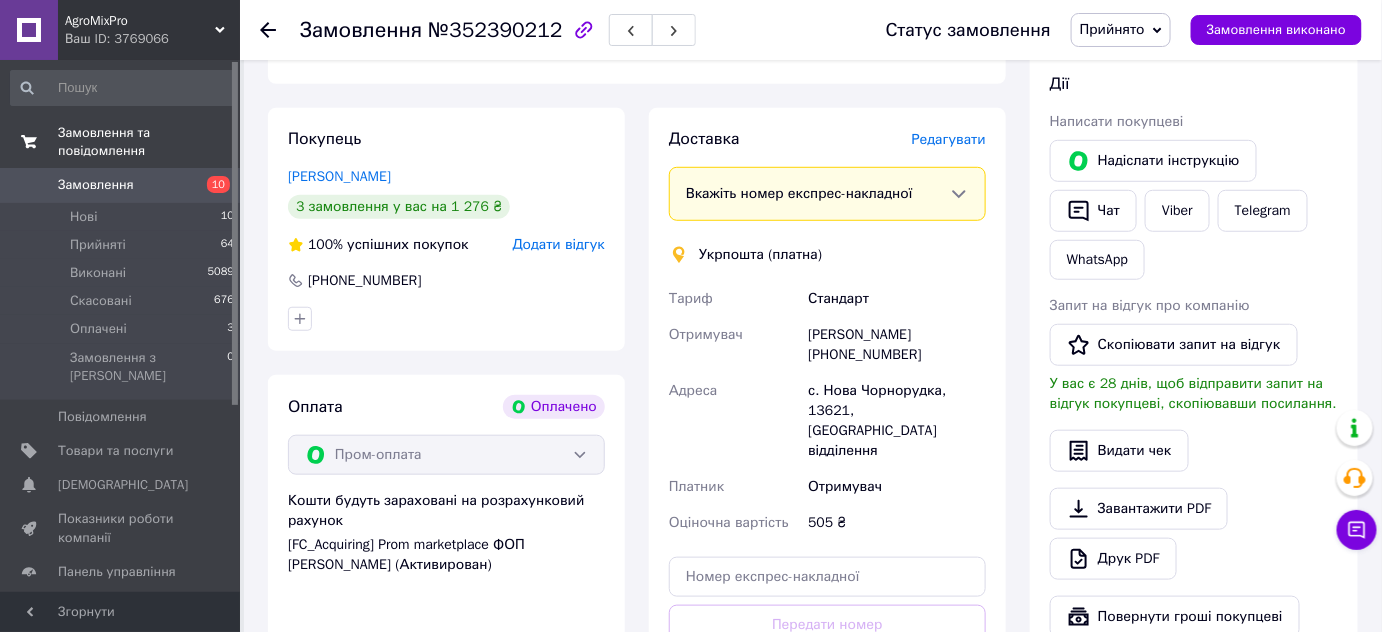 scroll, scrollTop: 610, scrollLeft: 0, axis: vertical 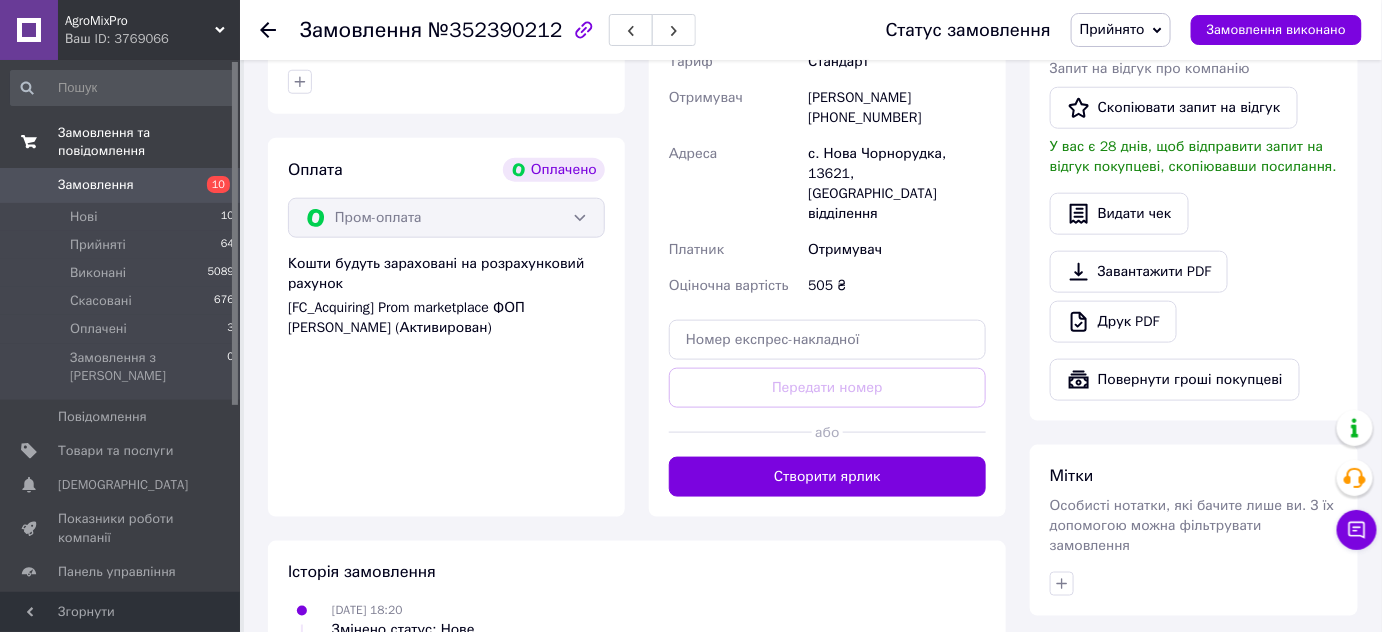click on "Створити ярлик" at bounding box center [827, 477] 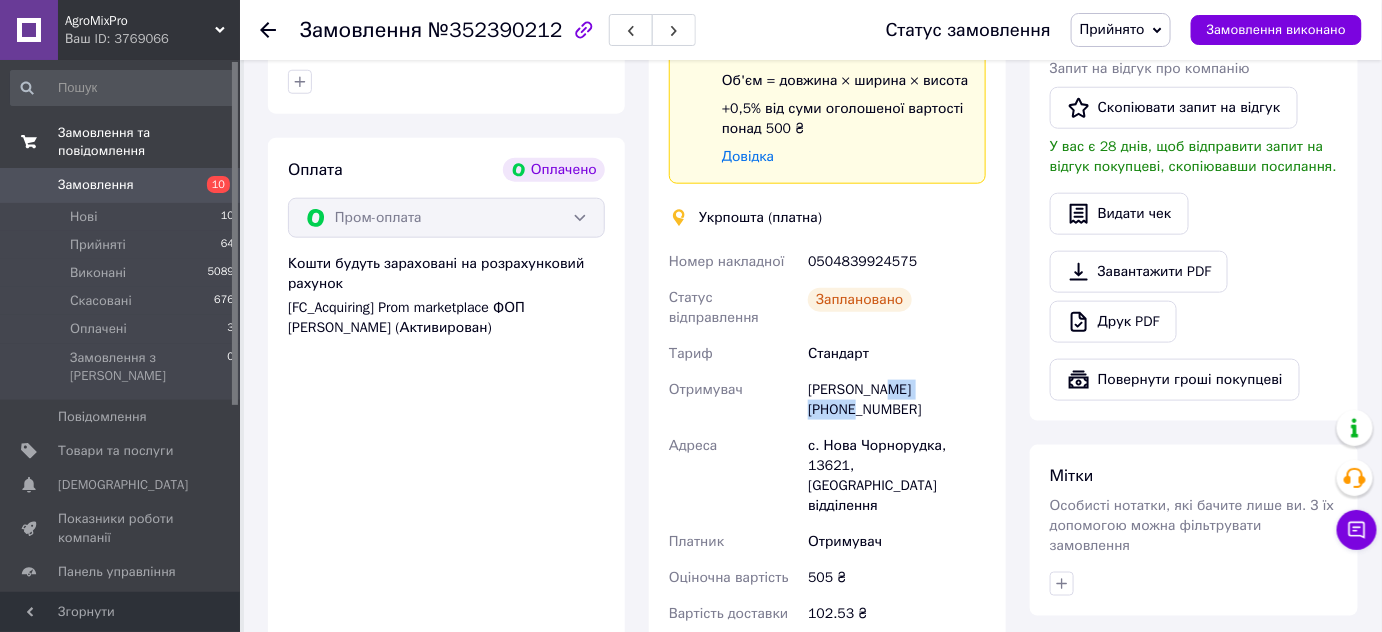 drag, startPoint x: 952, startPoint y: 349, endPoint x: 881, endPoint y: 346, distance: 71.063354 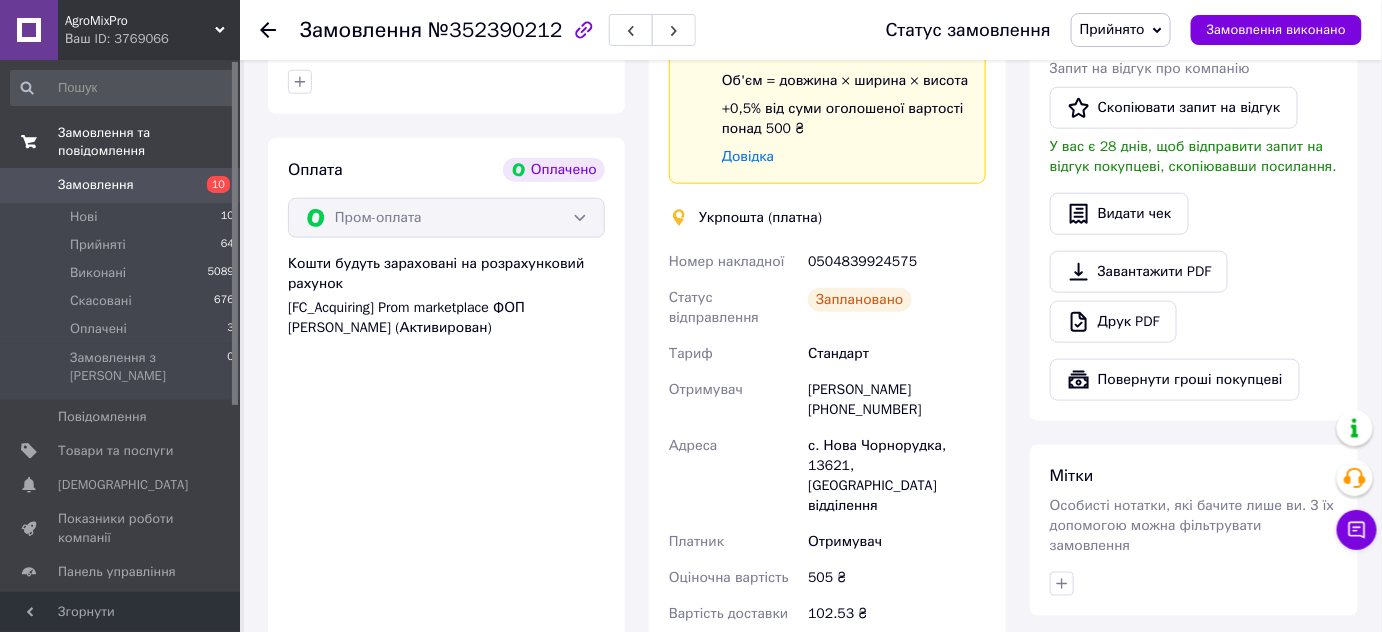 click on "с. Нова Чорнорудка, 13621, [GEOGRAPHIC_DATA] відділення" at bounding box center [897, 476] 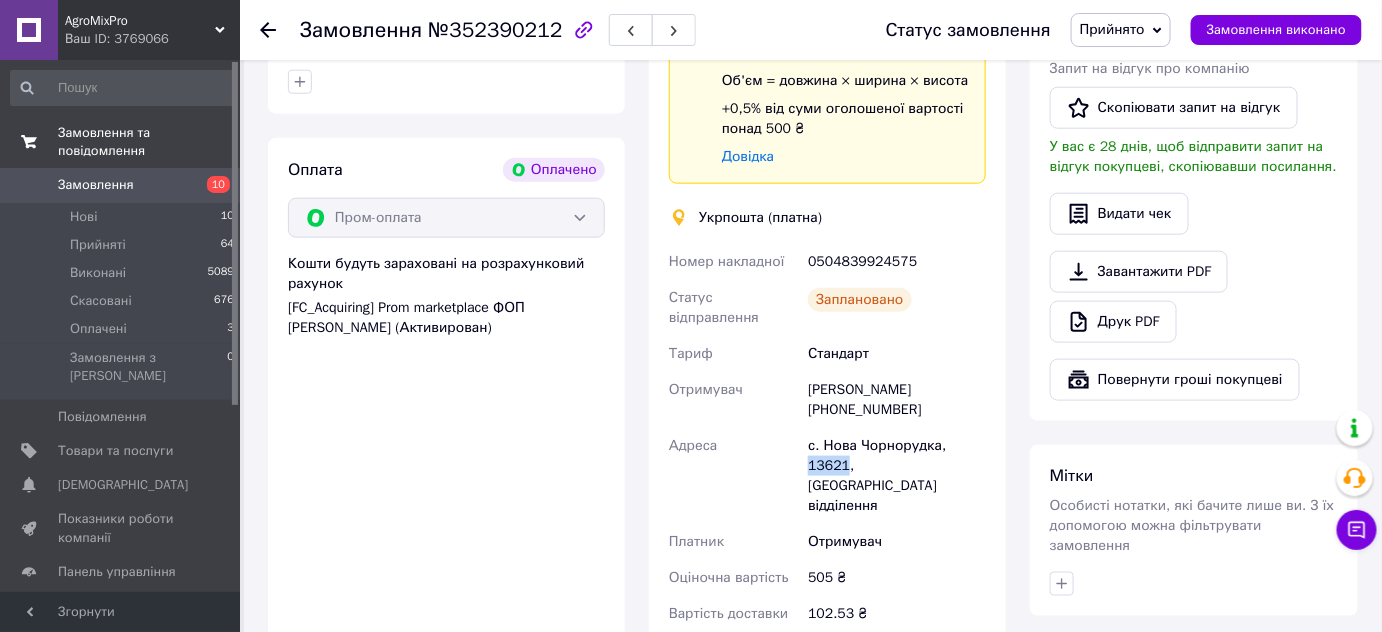 drag, startPoint x: 946, startPoint y: 403, endPoint x: 981, endPoint y: 403, distance: 35 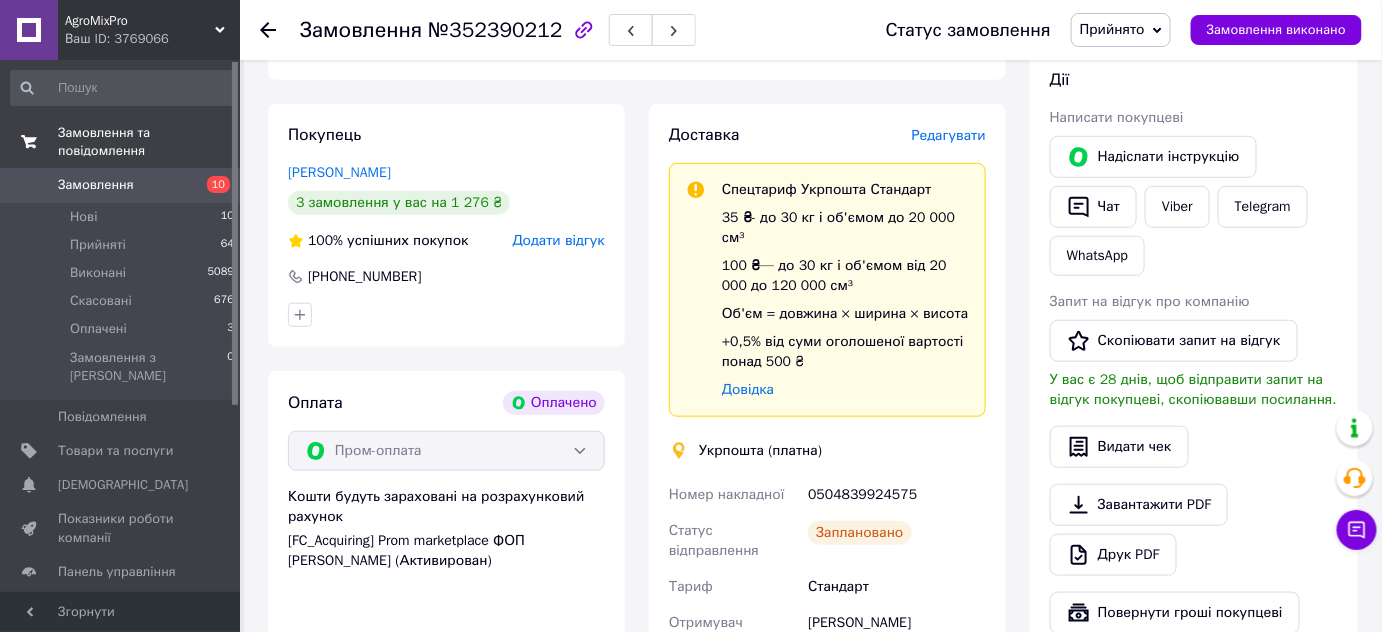 scroll, scrollTop: 156, scrollLeft: 0, axis: vertical 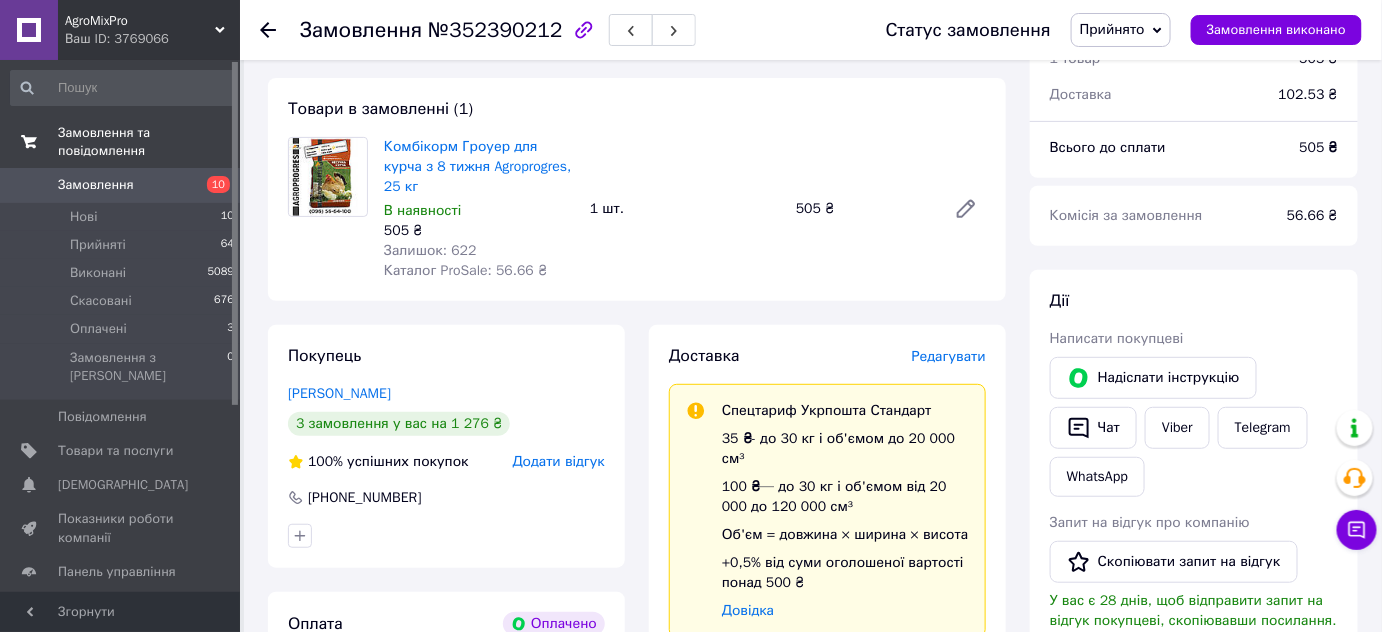 click at bounding box center (280, 30) 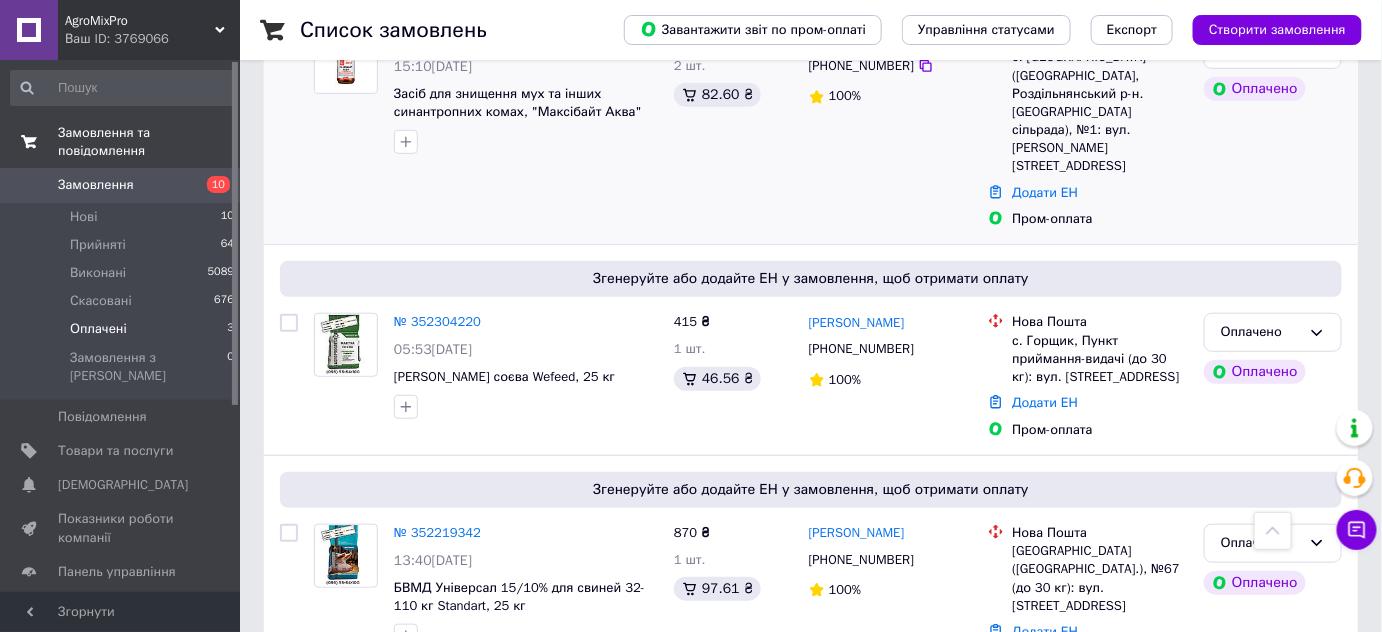 scroll, scrollTop: 0, scrollLeft: 0, axis: both 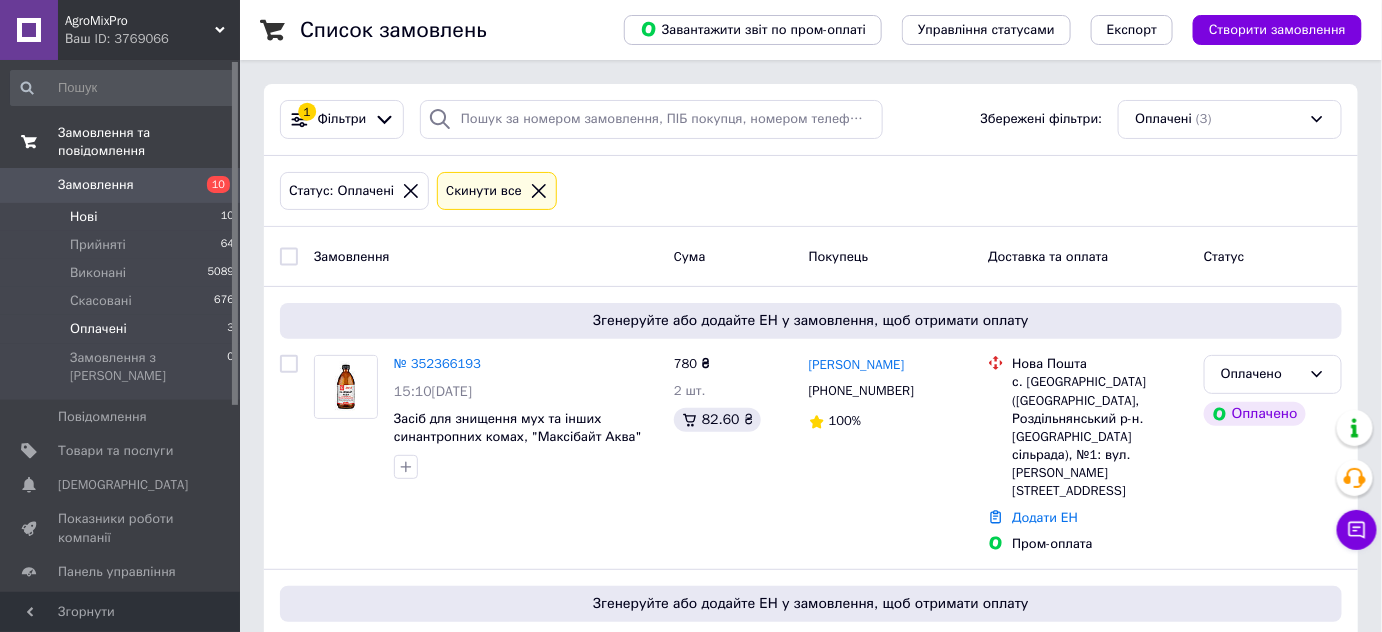 click on "Нові 10" at bounding box center (123, 217) 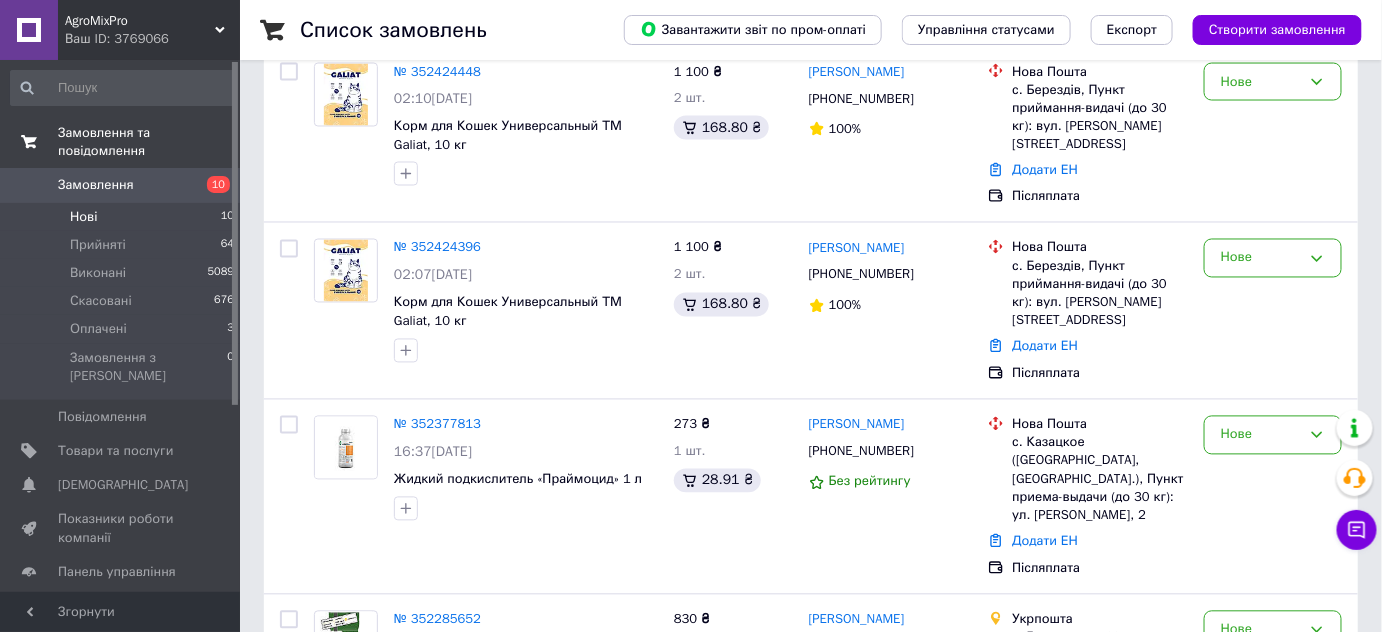 scroll, scrollTop: 1325, scrollLeft: 0, axis: vertical 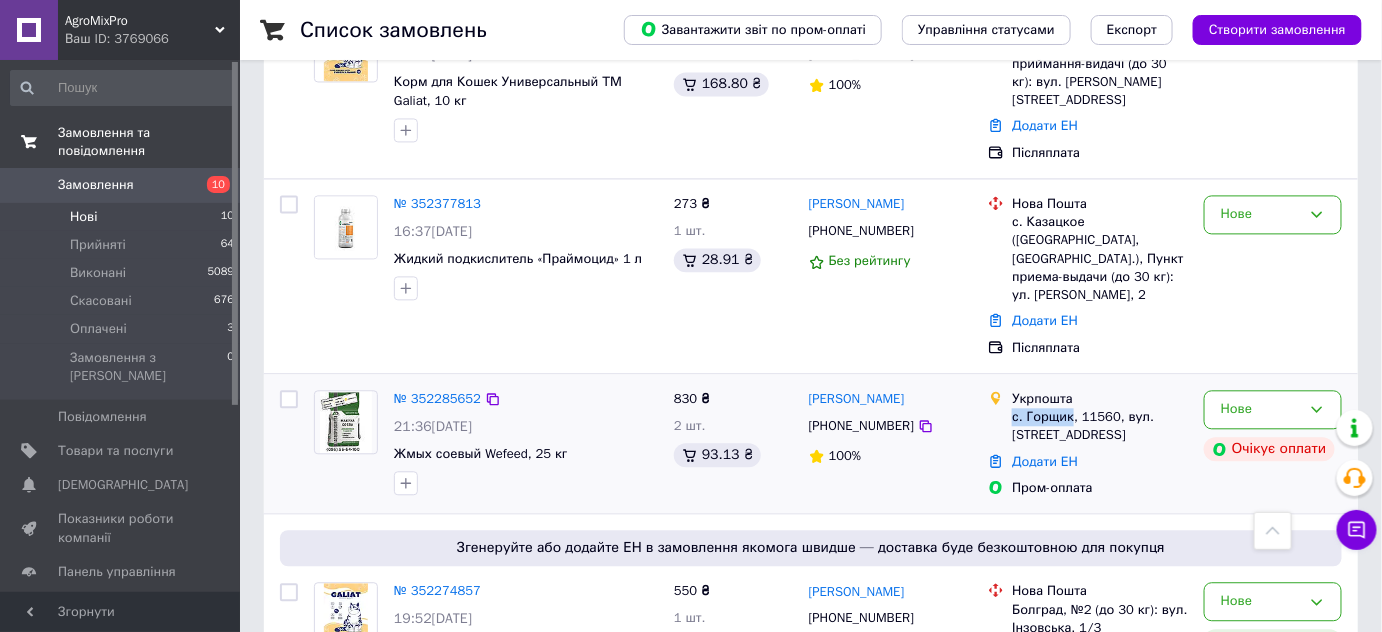 drag, startPoint x: 1010, startPoint y: 306, endPoint x: 1066, endPoint y: 301, distance: 56.22277 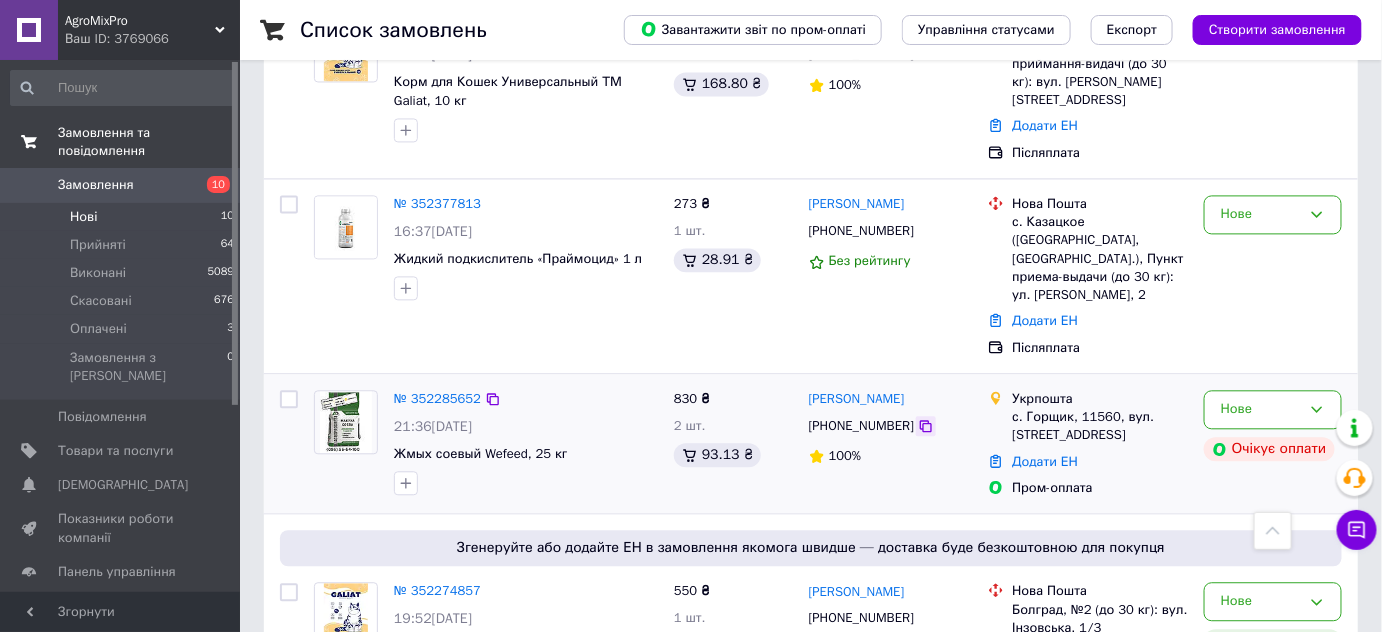 click 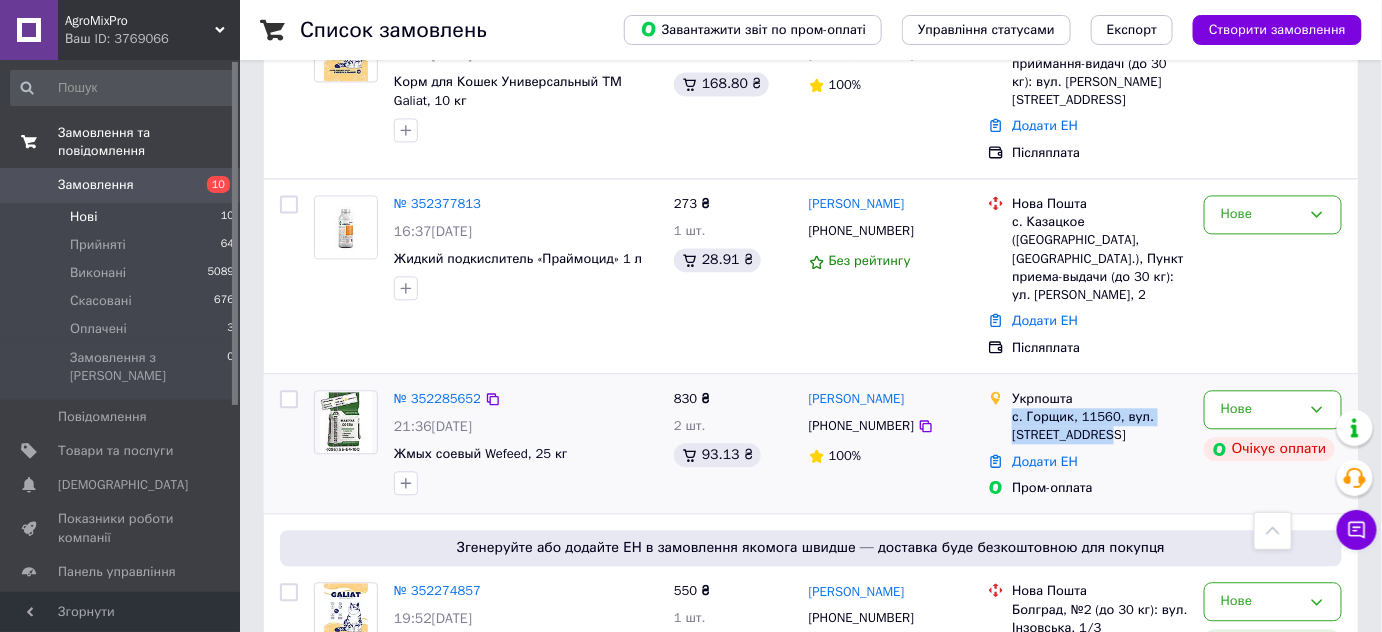 drag, startPoint x: 1012, startPoint y: 300, endPoint x: 1129, endPoint y: 332, distance: 121.29716 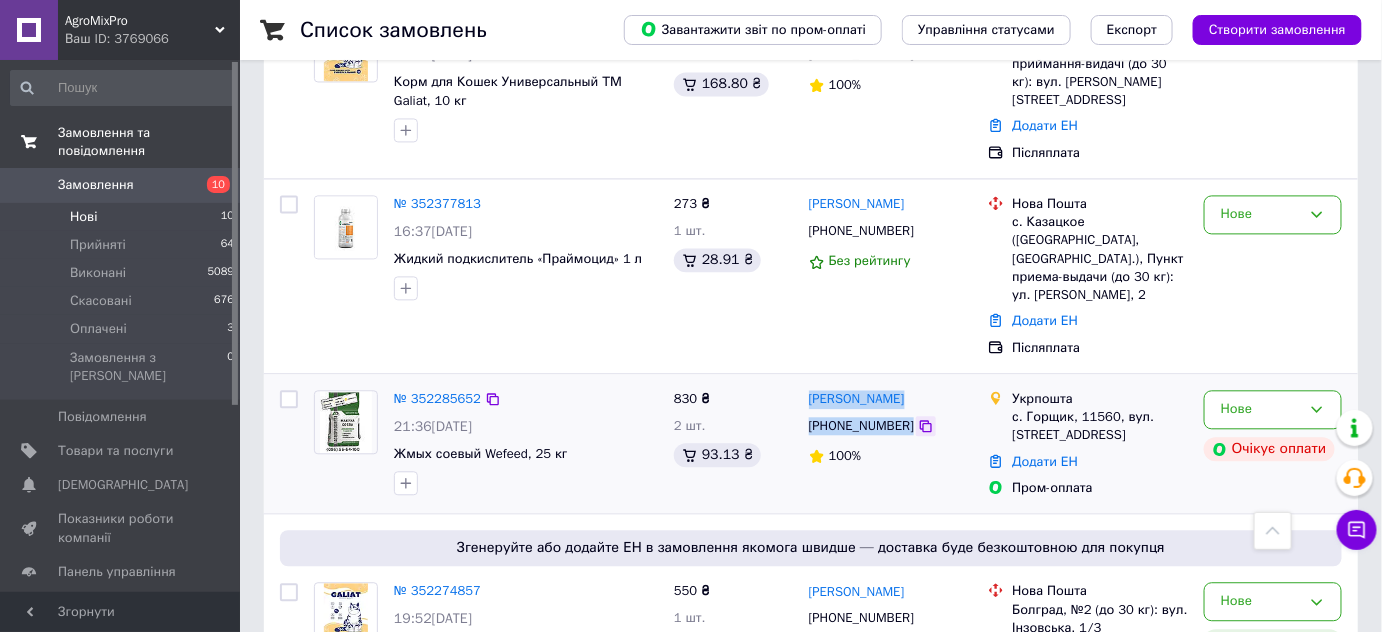 drag, startPoint x: 802, startPoint y: 280, endPoint x: 909, endPoint y: 311, distance: 111.40018 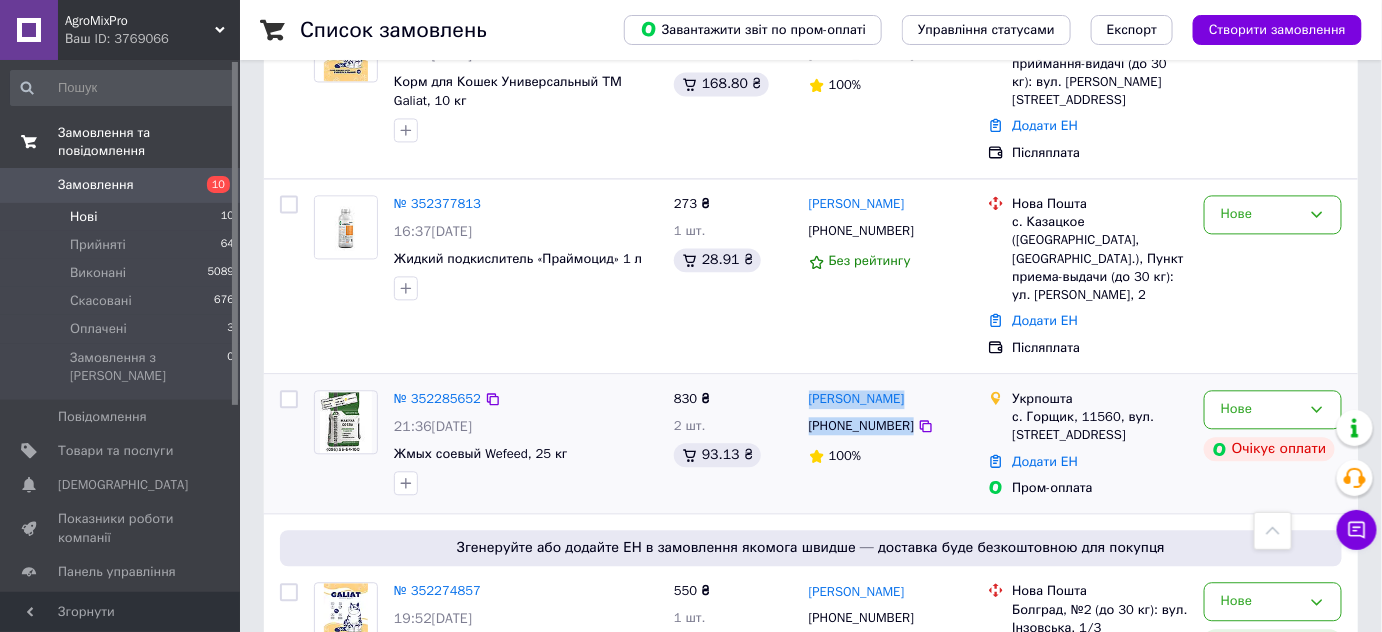 click on "[PERSON_NAME]" at bounding box center (891, 399) 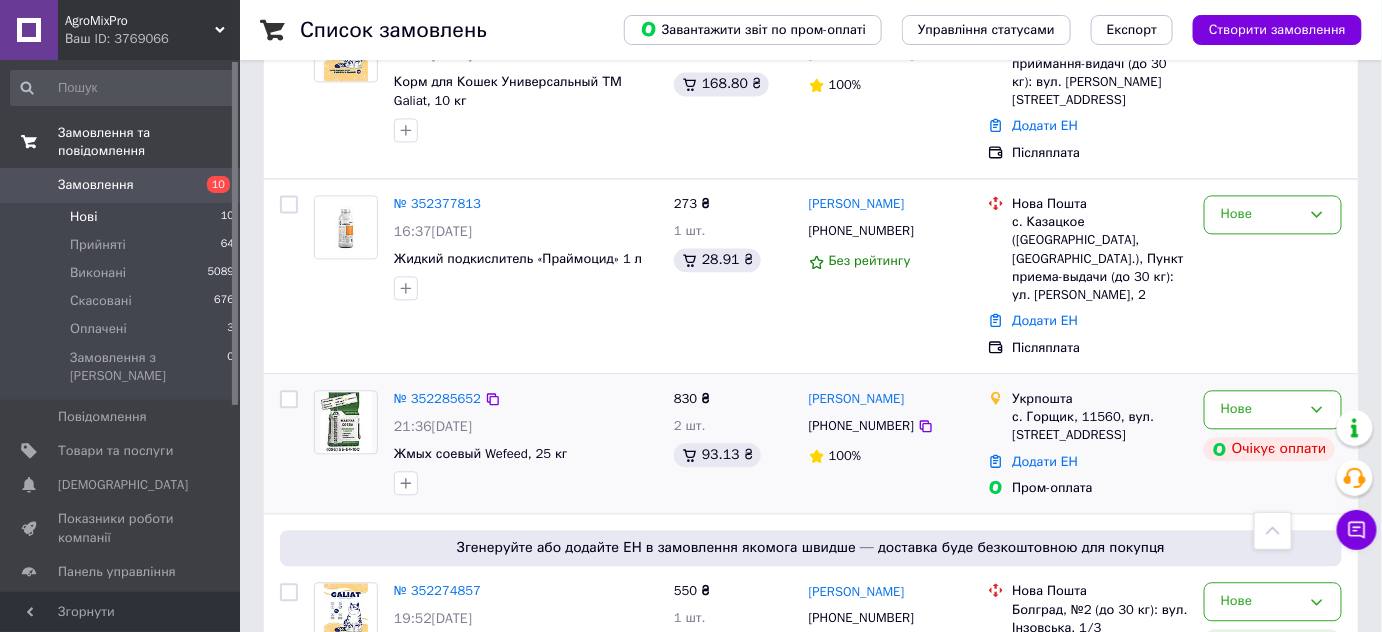 drag, startPoint x: 915, startPoint y: 364, endPoint x: 824, endPoint y: 314, distance: 103.8316 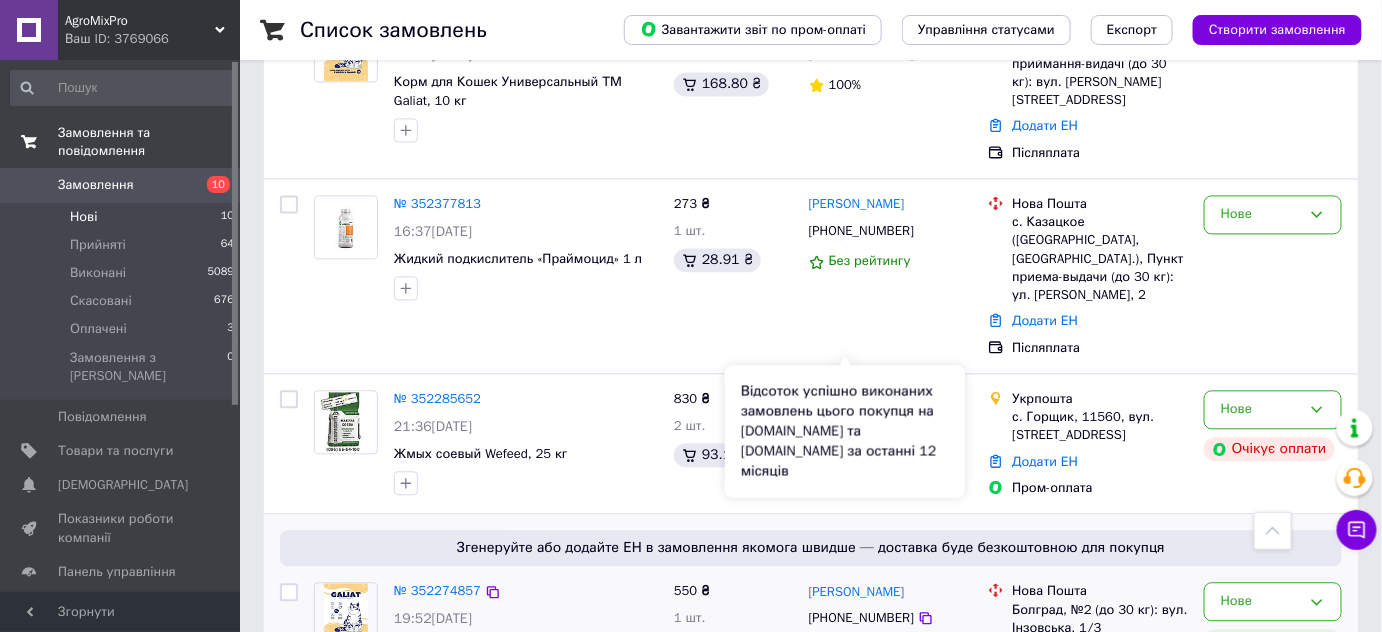 copy on "[PERSON_NAME]" 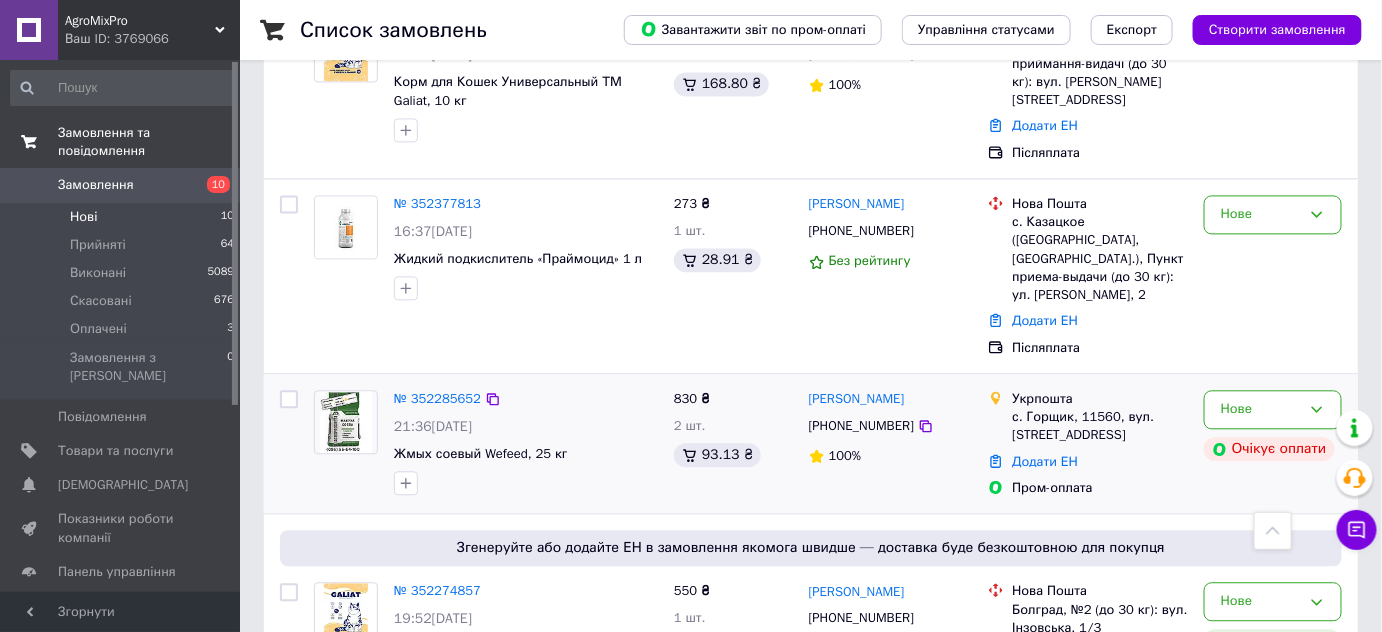 click on "№ 352285652 21:36[DATE] Жмых соевый Wefeed, 25 кг 830 ₴ 2 шт. 93.13 ₴ [PERSON_NAME] [PHONE_NUMBER] 100% Укрпошта с. Горщик, 11560, вул. [STREET_ADDRESS] Додати ЕН Пром-оплата Нове Очікує оплати" at bounding box center (811, 443) 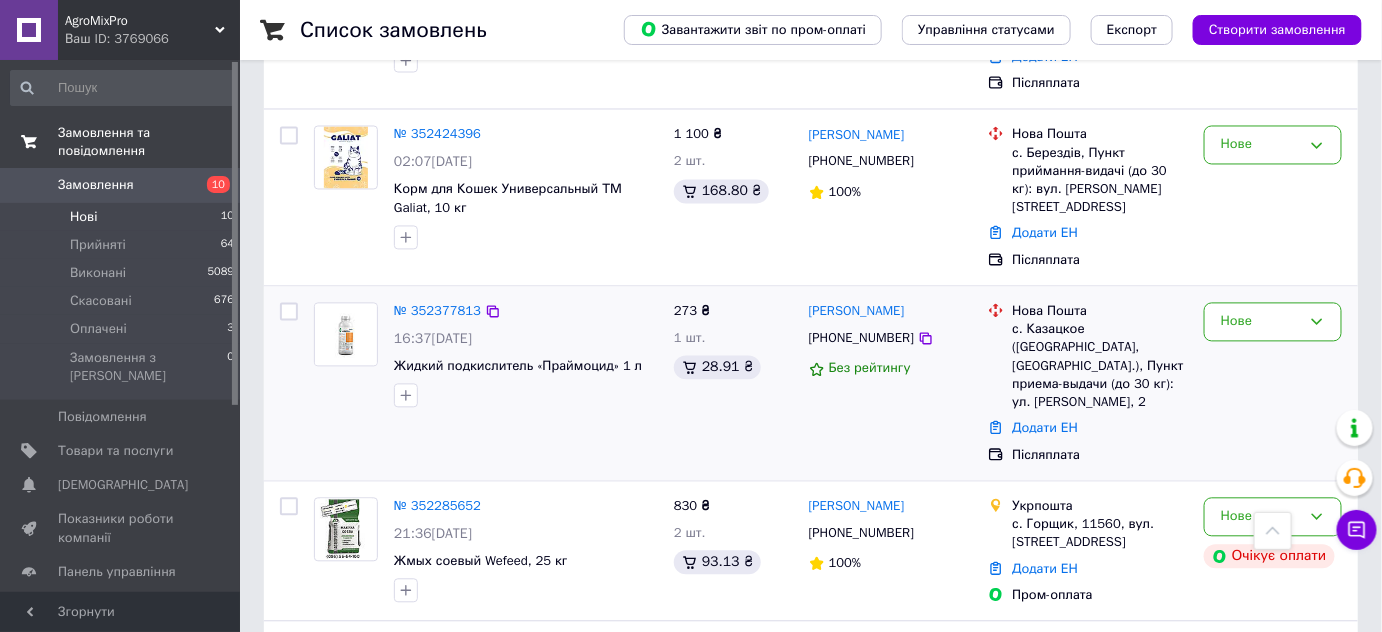 scroll, scrollTop: 1325, scrollLeft: 0, axis: vertical 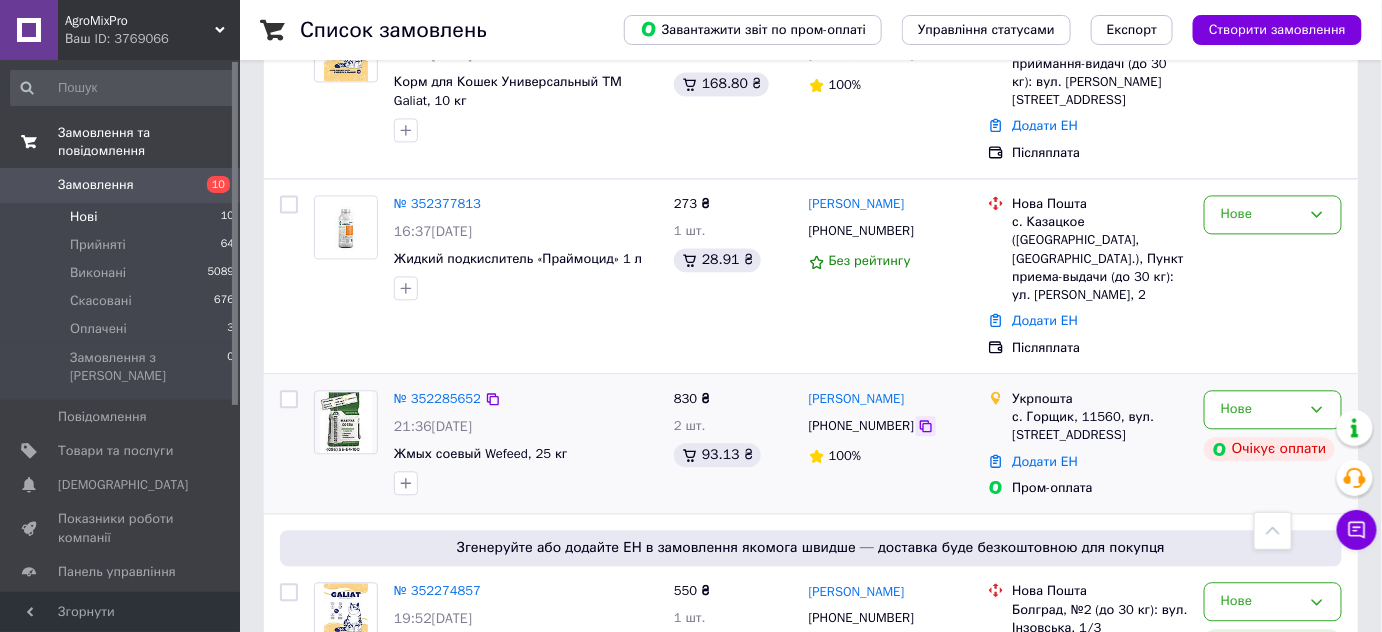 click 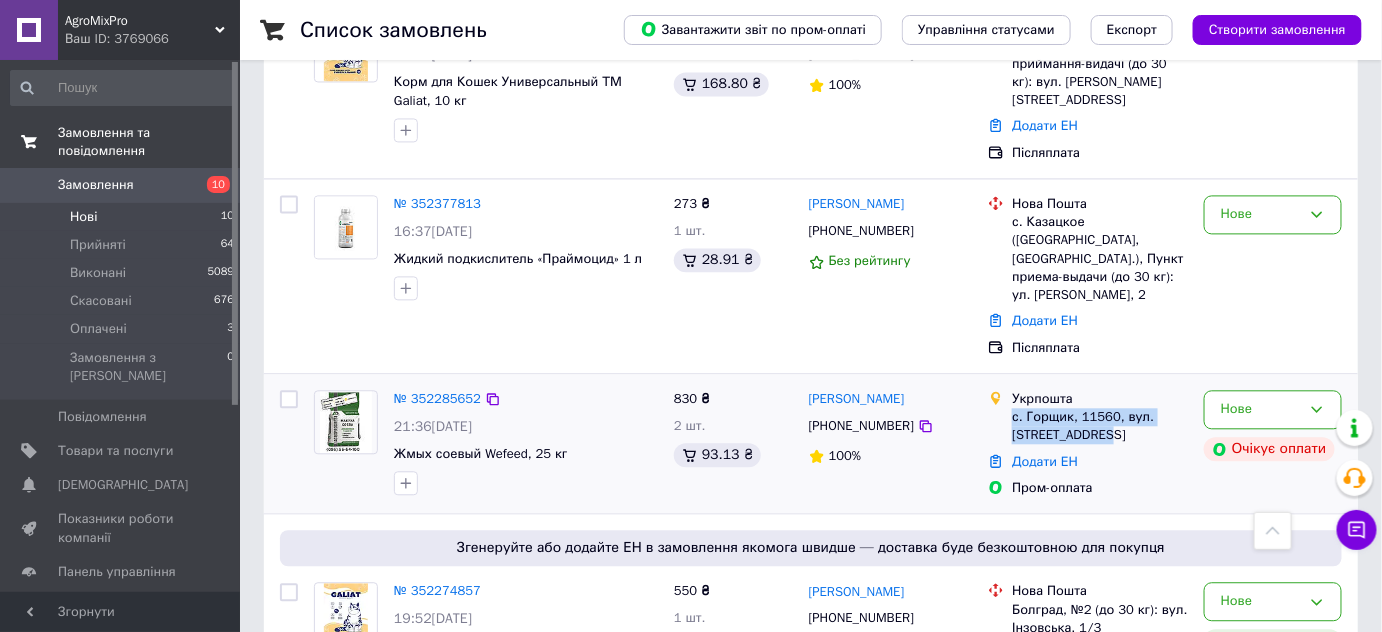 drag, startPoint x: 1010, startPoint y: 305, endPoint x: 1115, endPoint y: 320, distance: 106.06602 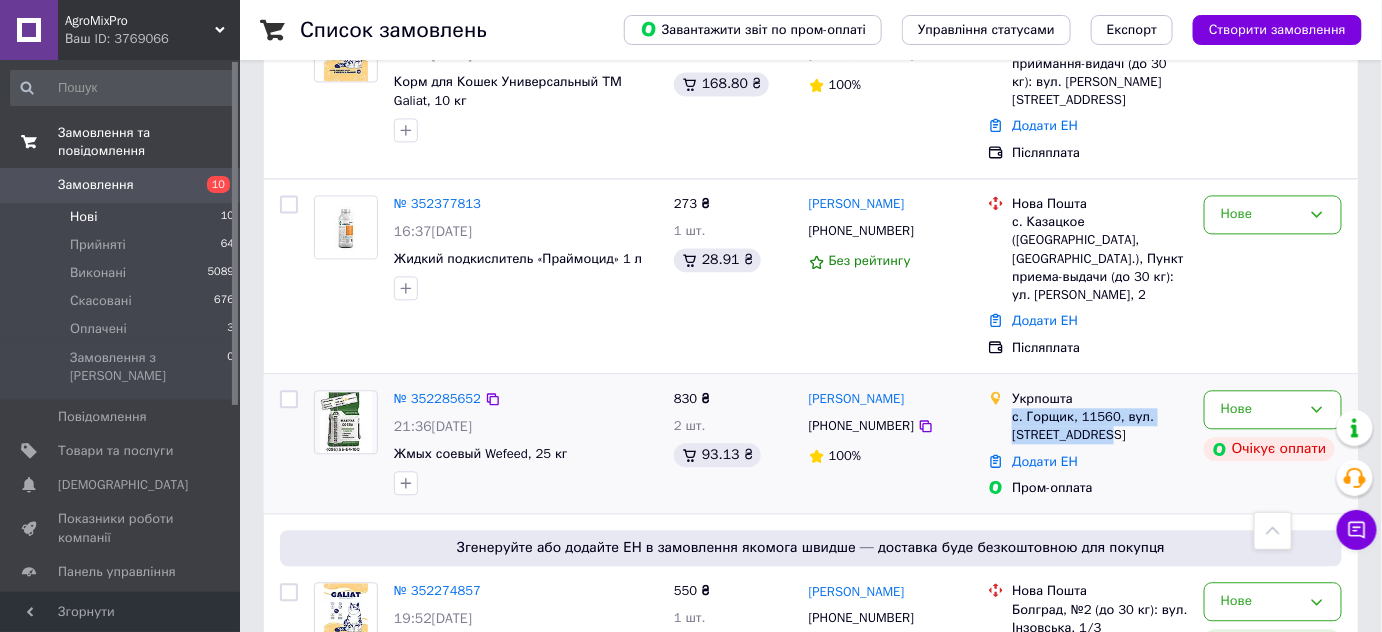 click on "с. Горщик, 11560, вул. [STREET_ADDRESS]" at bounding box center [1100, 426] 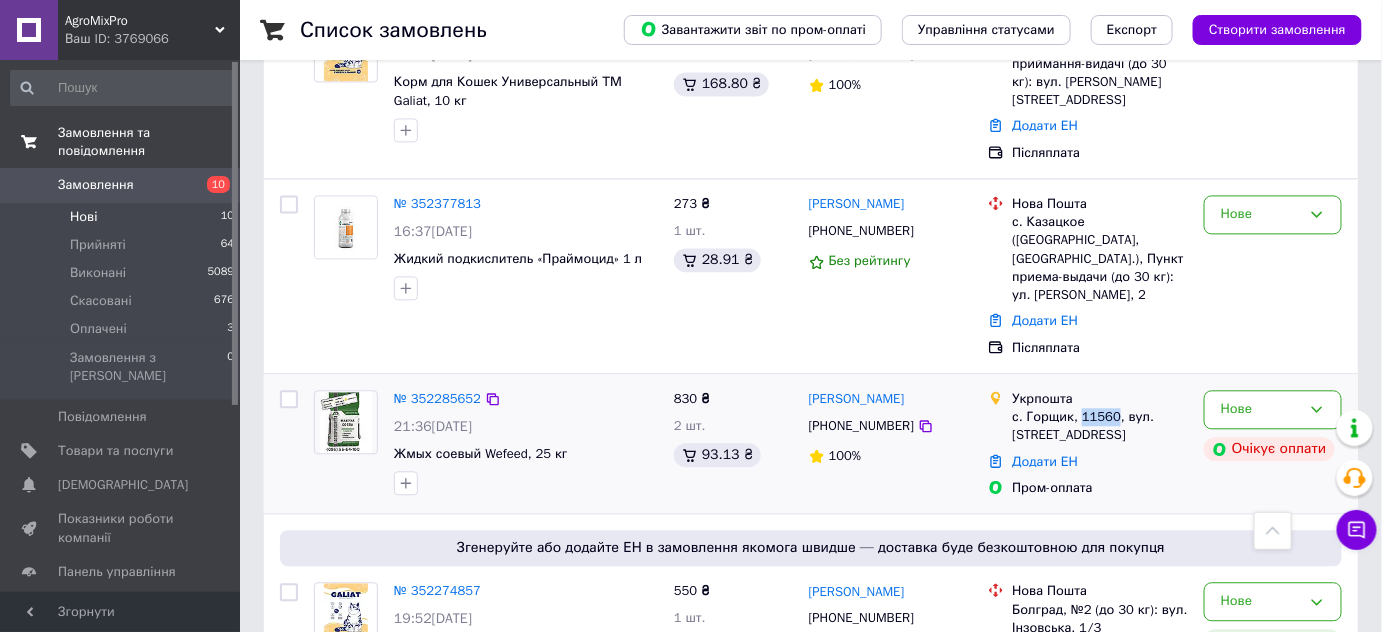 drag, startPoint x: 1110, startPoint y: 300, endPoint x: 1079, endPoint y: 295, distance: 31.400637 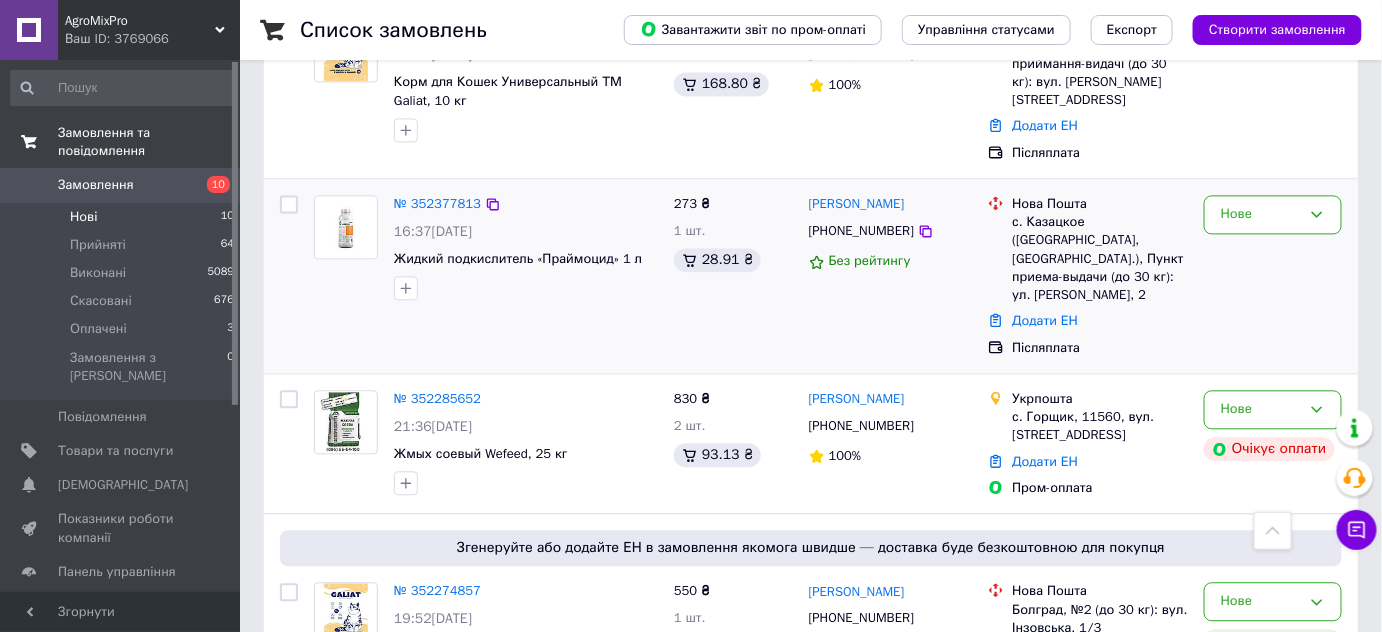 drag, startPoint x: 916, startPoint y: 312, endPoint x: 614, endPoint y: 176, distance: 331.2099 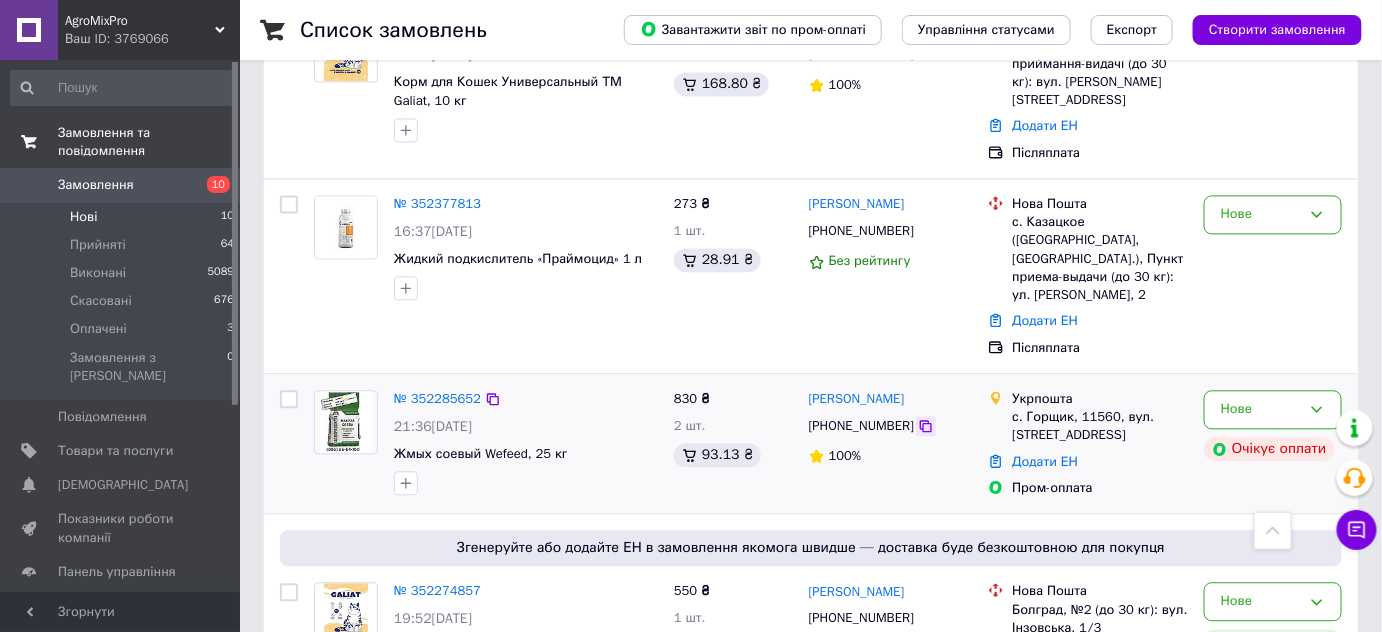 click 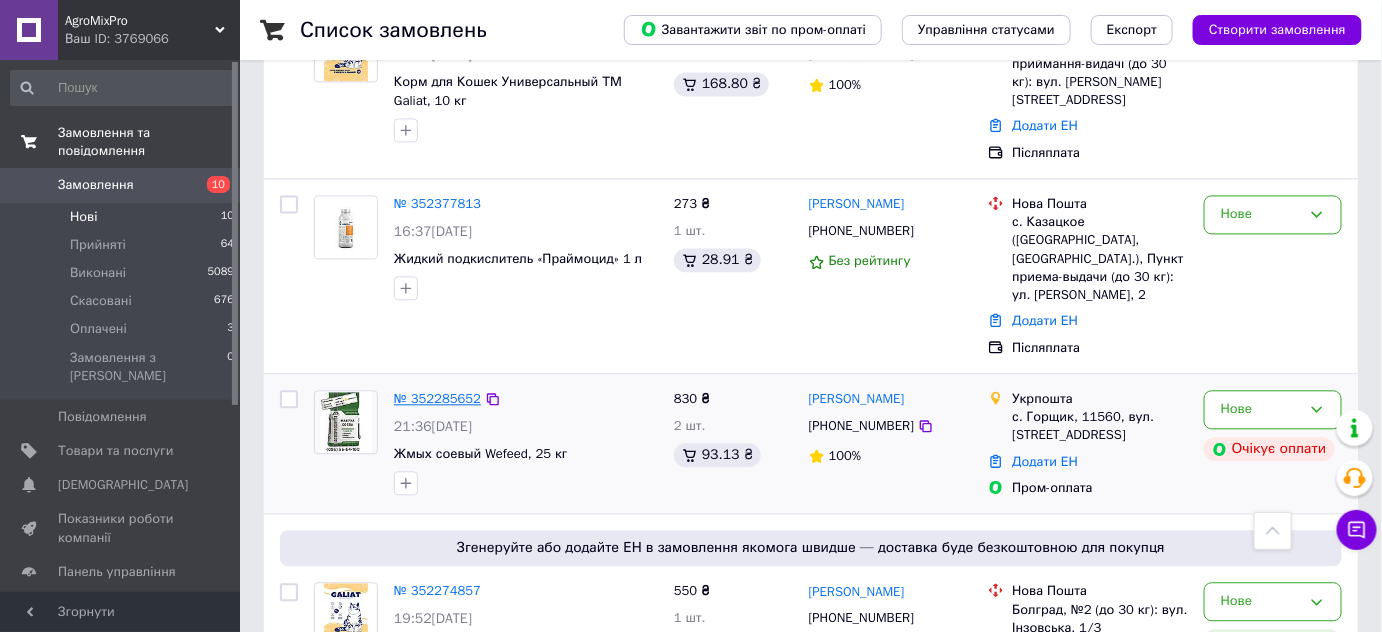 click on "№ 352285652" at bounding box center (437, 398) 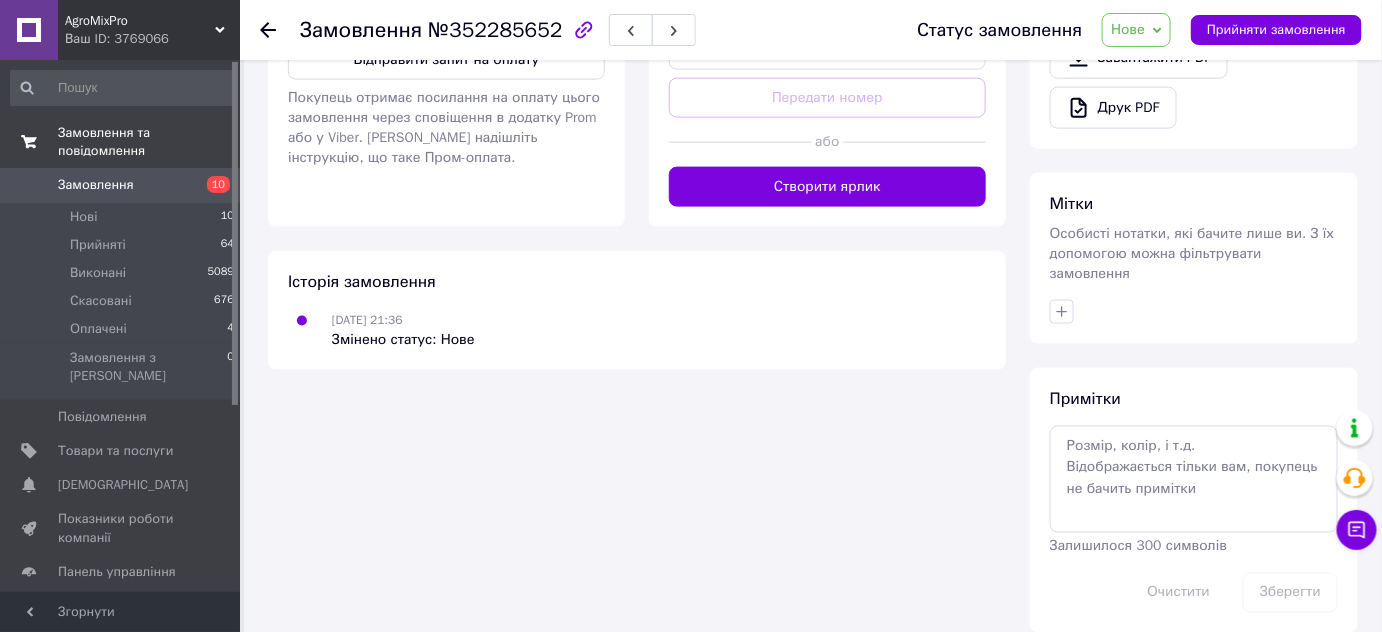 scroll, scrollTop: 525, scrollLeft: 0, axis: vertical 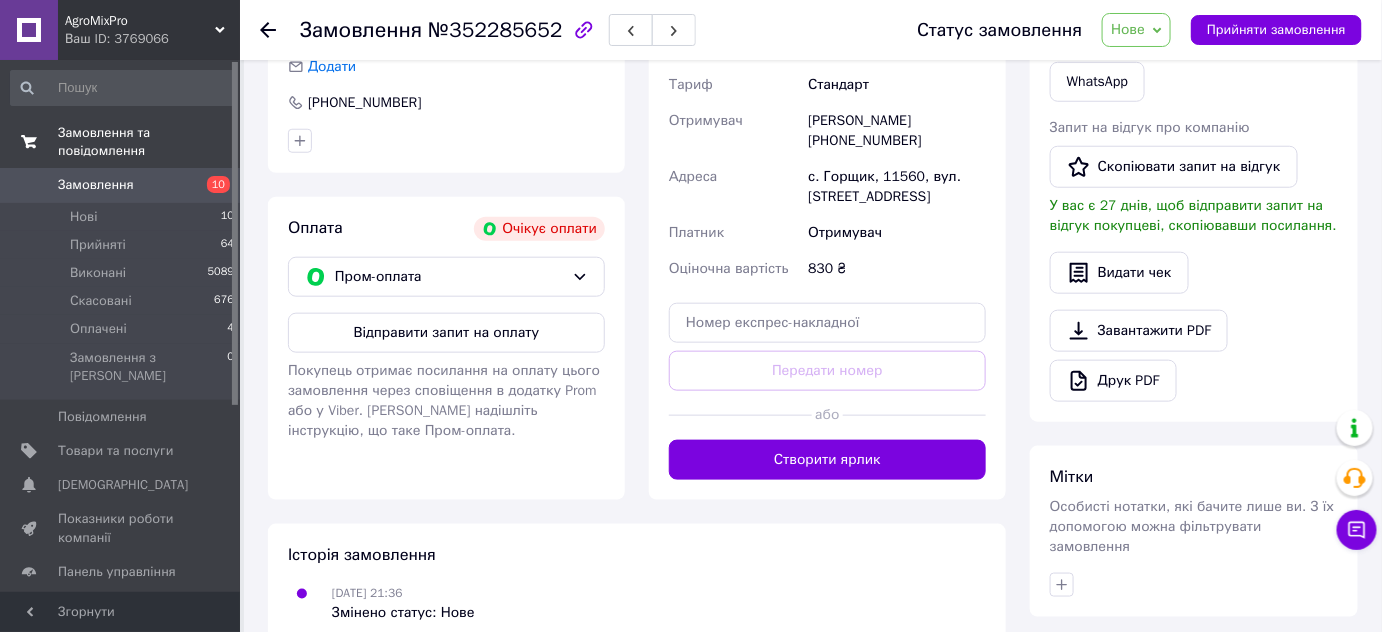 drag, startPoint x: 1141, startPoint y: 39, endPoint x: 1140, endPoint y: 55, distance: 16.03122 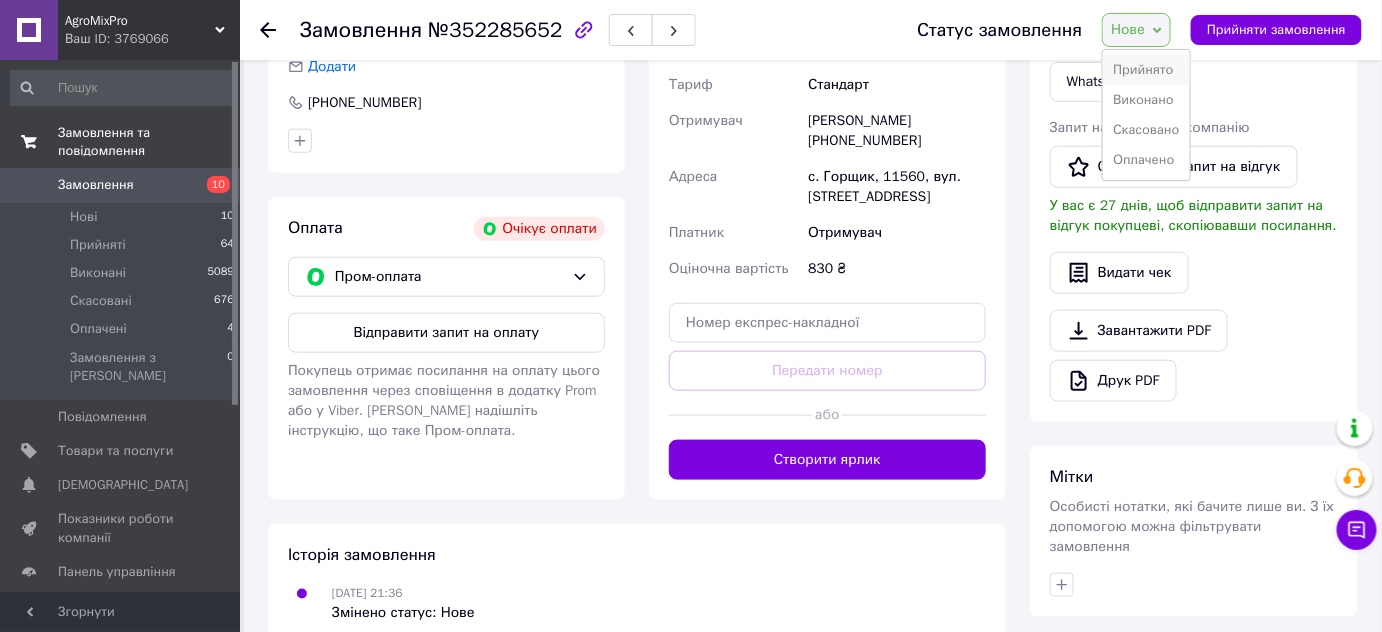 click on "Прийнято" at bounding box center [1146, 70] 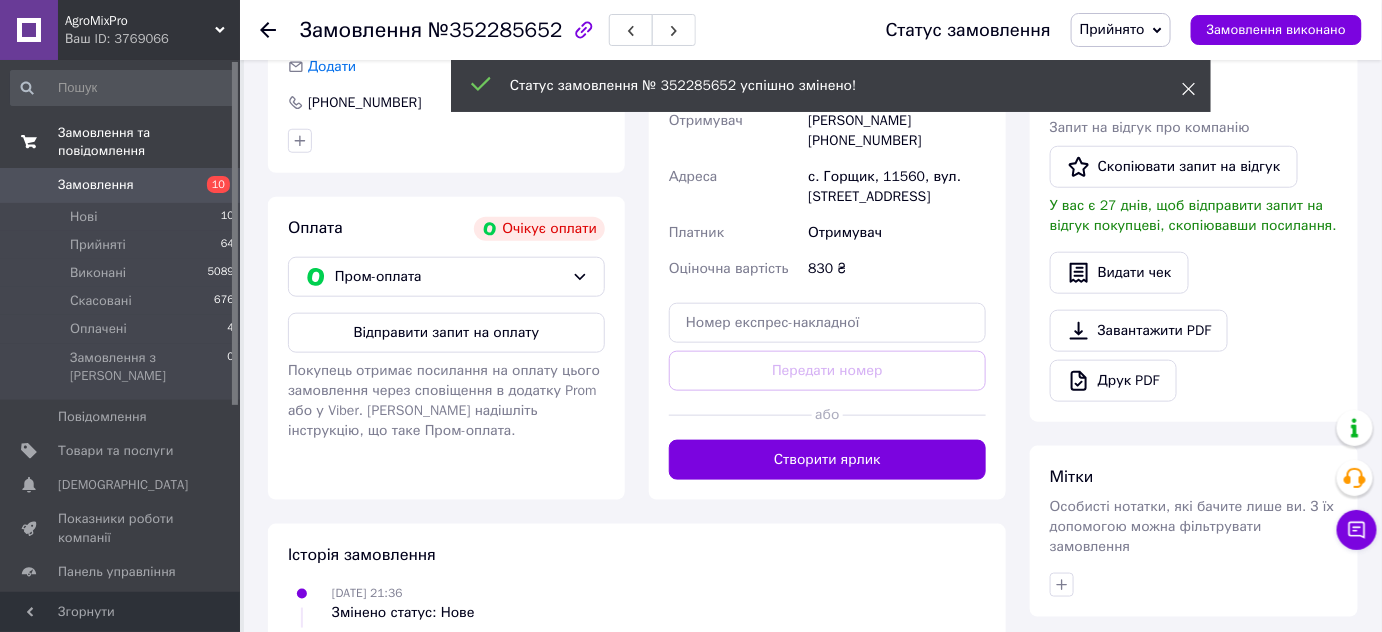 click 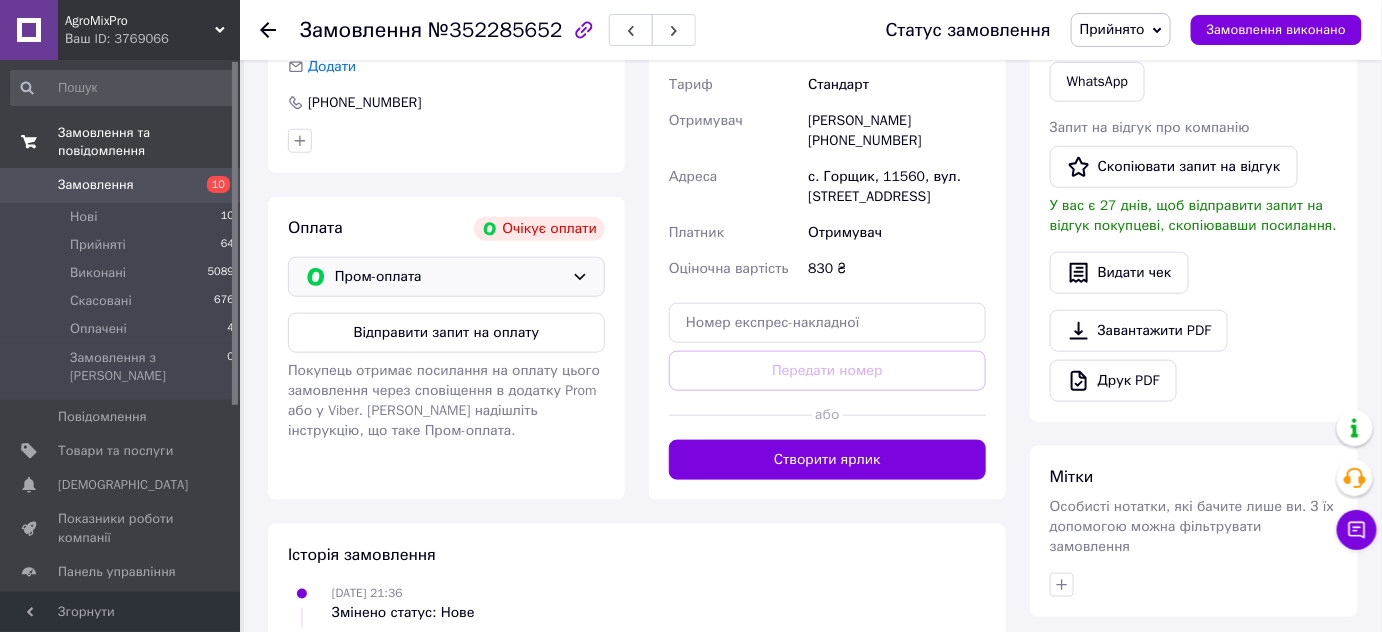 click on "Пром-оплата" at bounding box center (449, 277) 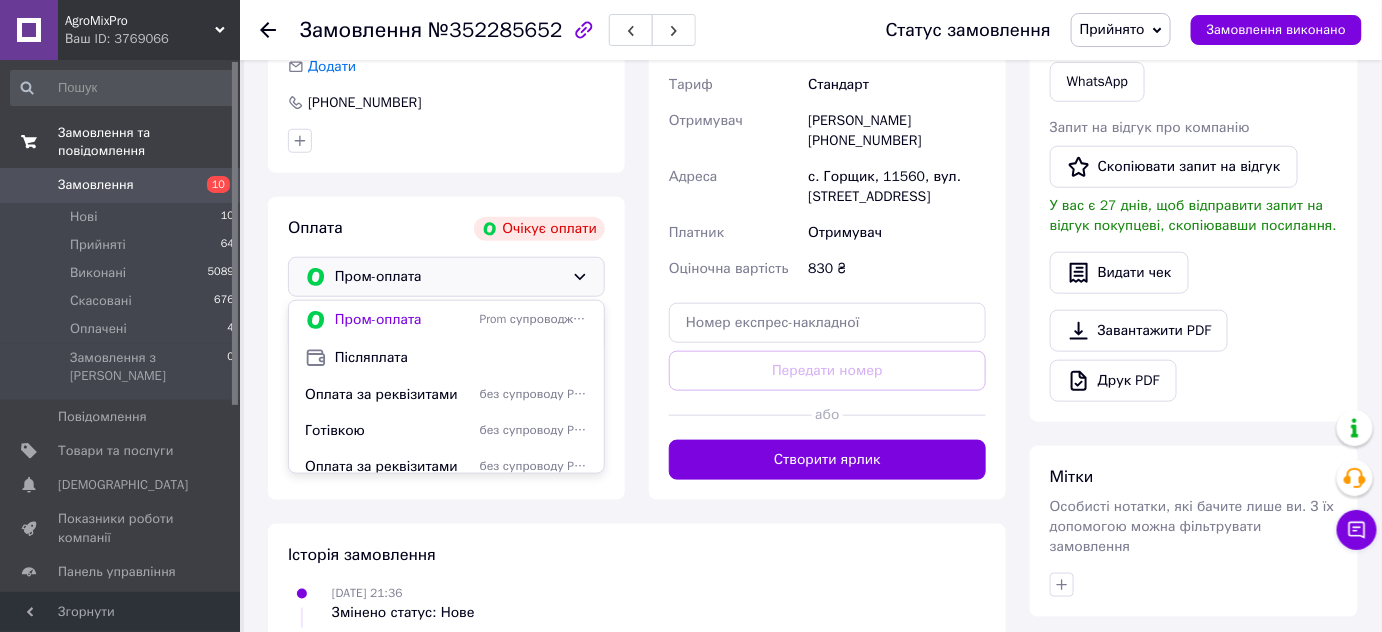 drag, startPoint x: 371, startPoint y: 380, endPoint x: 643, endPoint y: 372, distance: 272.1176 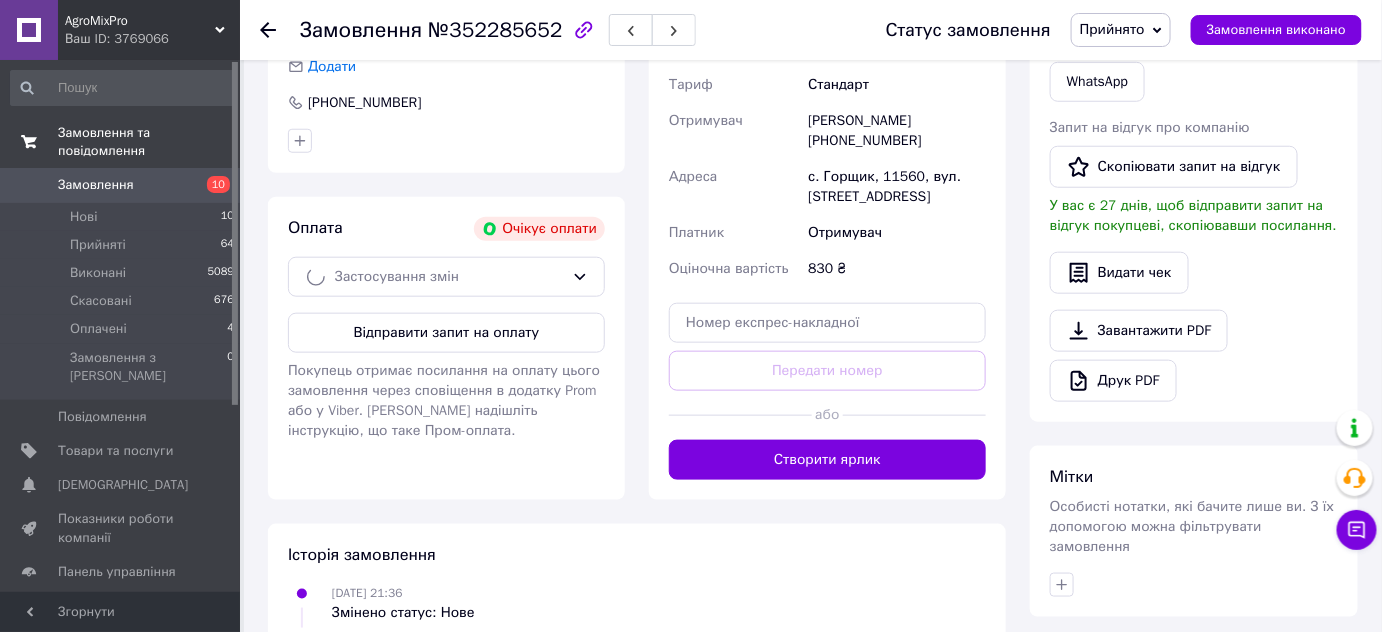 click on "Створити ярлик" at bounding box center (827, 460) 